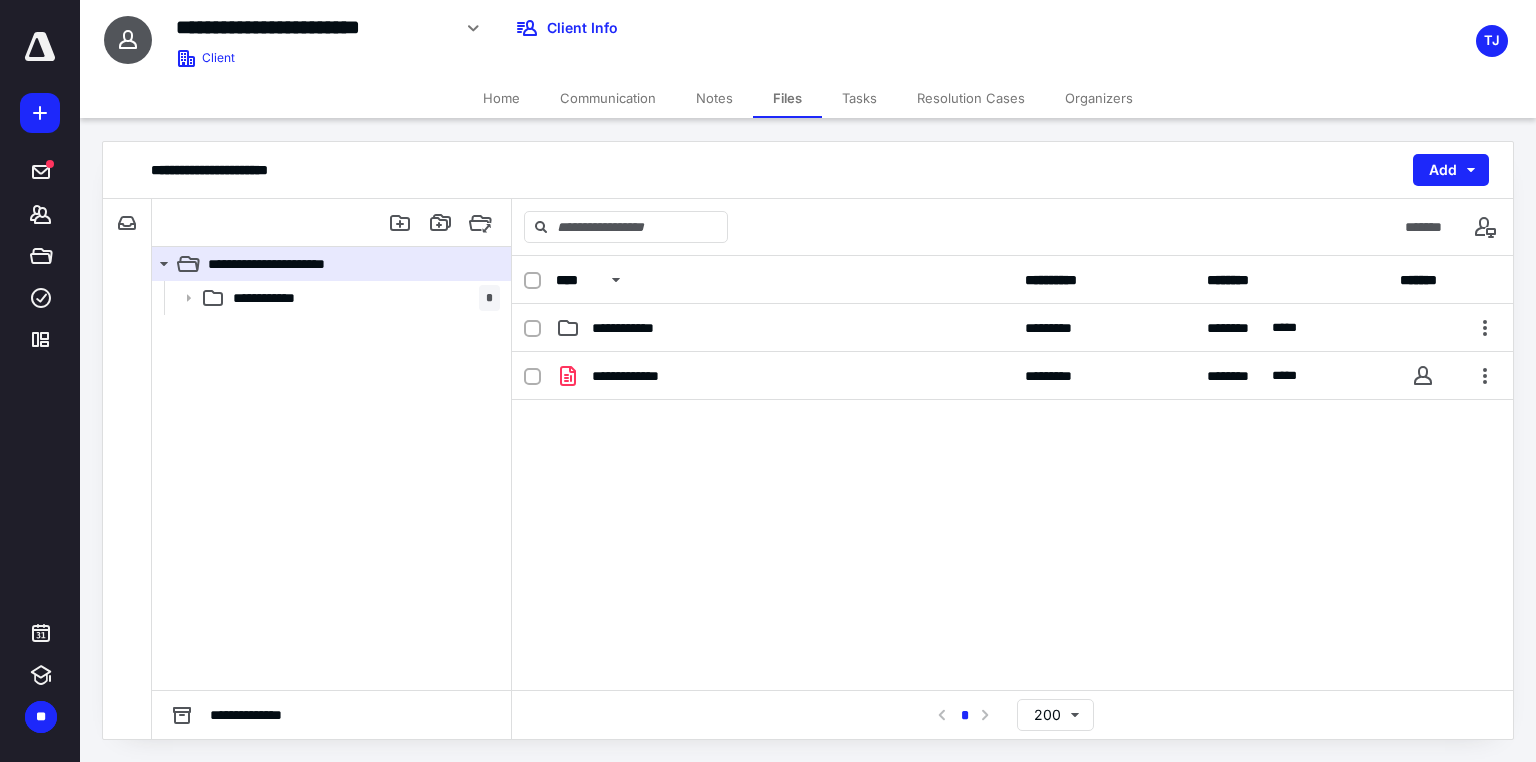click on "**********" at bounding box center [1012, 714] 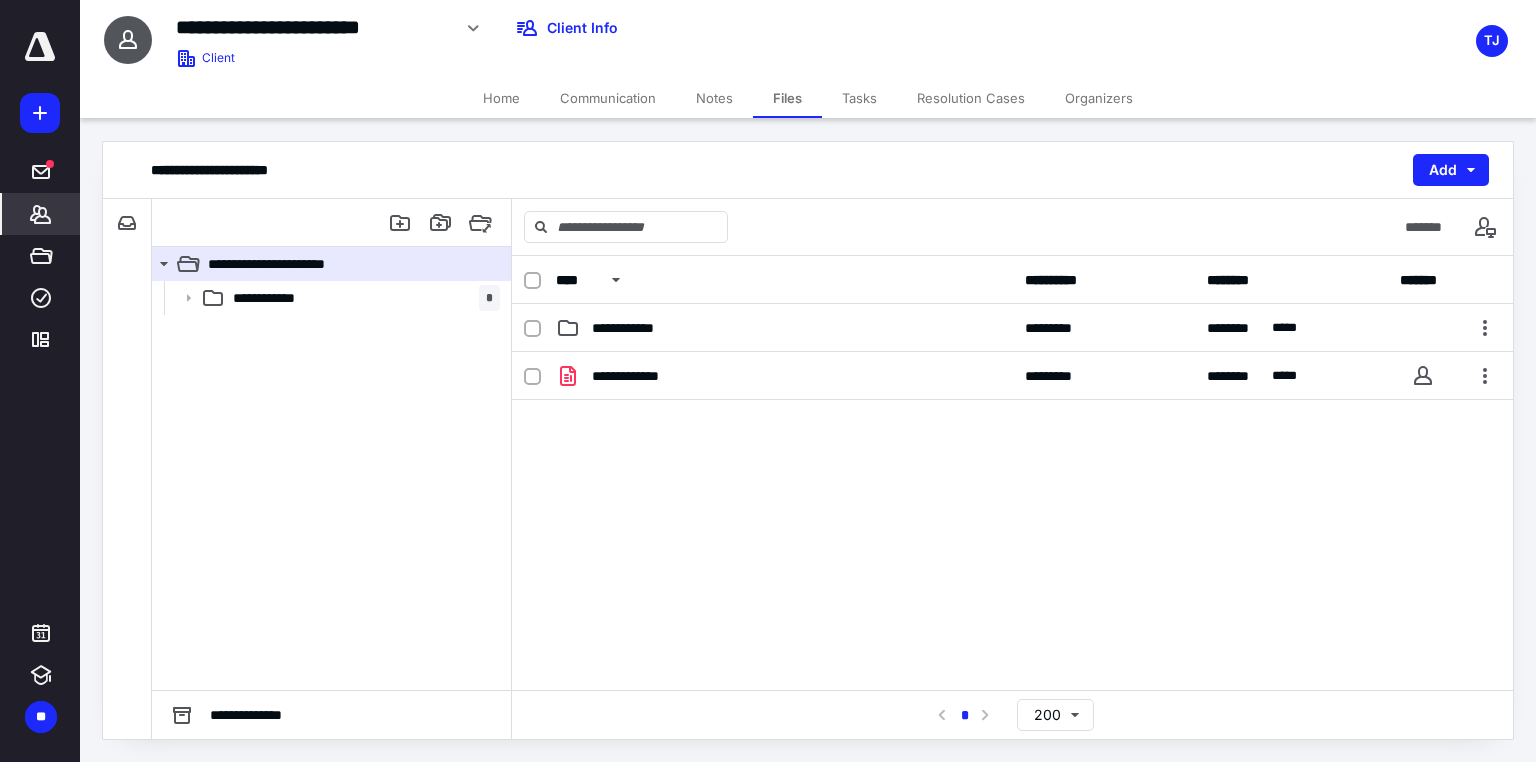 click on "*******" at bounding box center (41, 214) 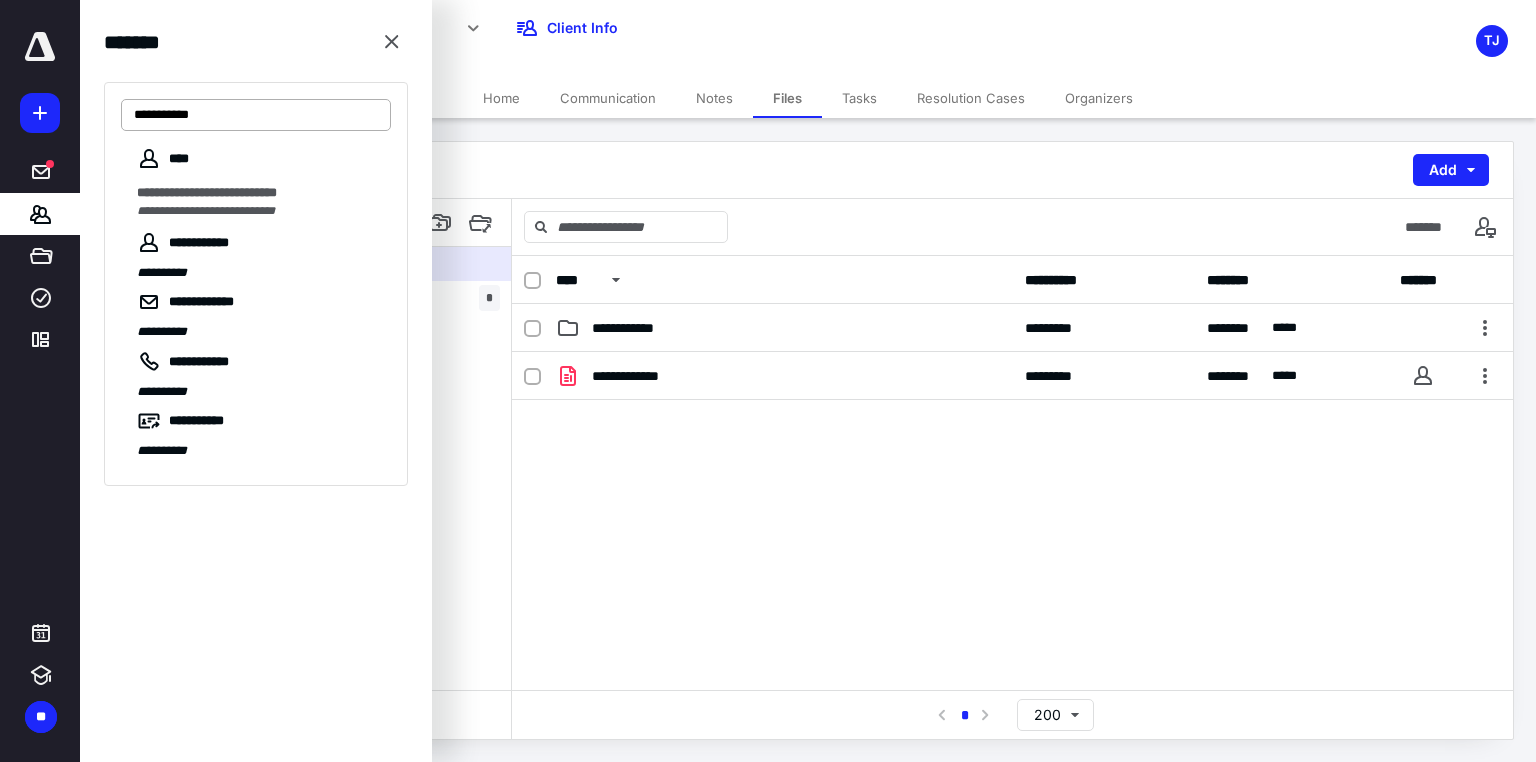drag, startPoint x: 210, startPoint y: 112, endPoint x: 184, endPoint y: 114, distance: 26.076809 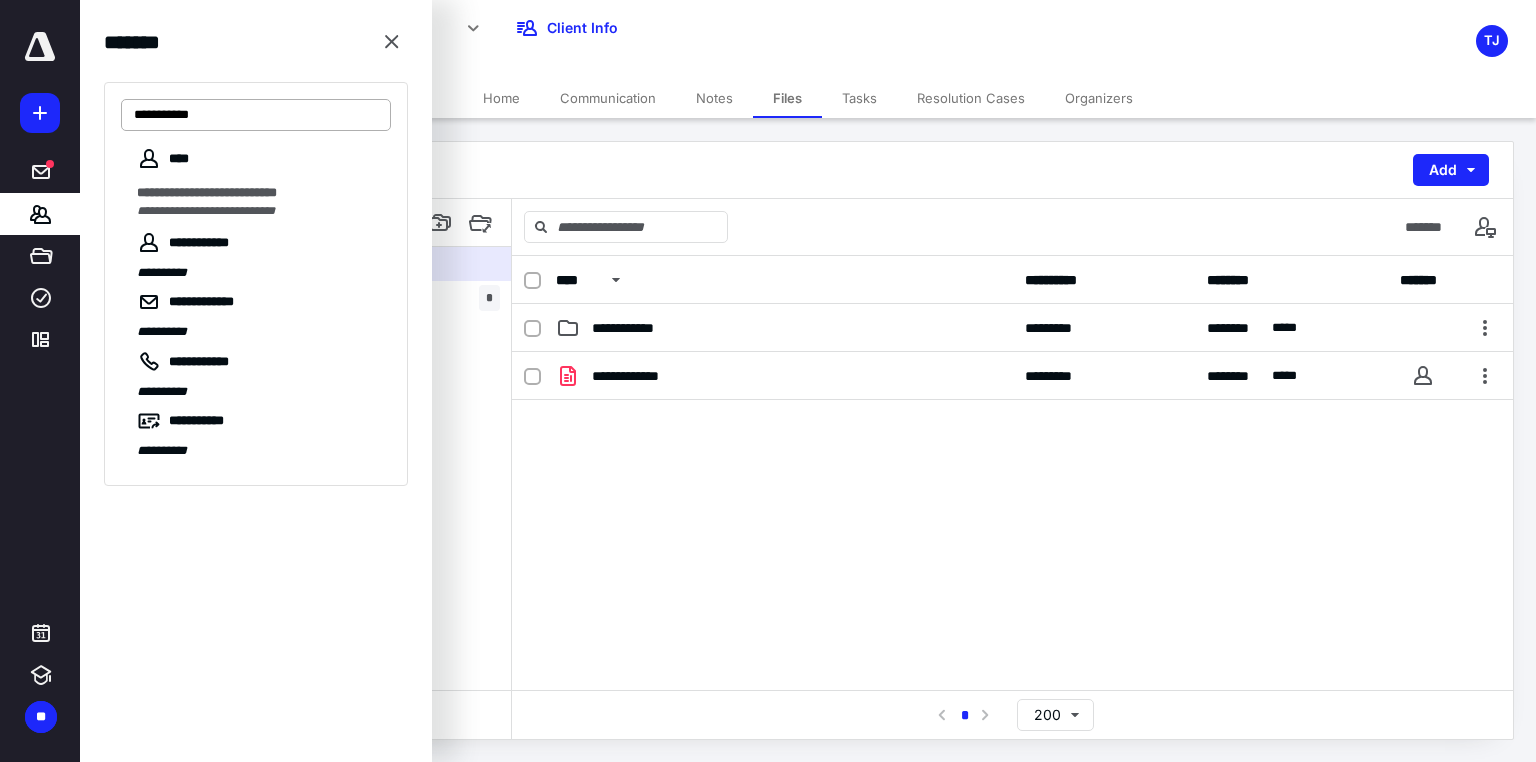 click on "**********" at bounding box center (256, 115) 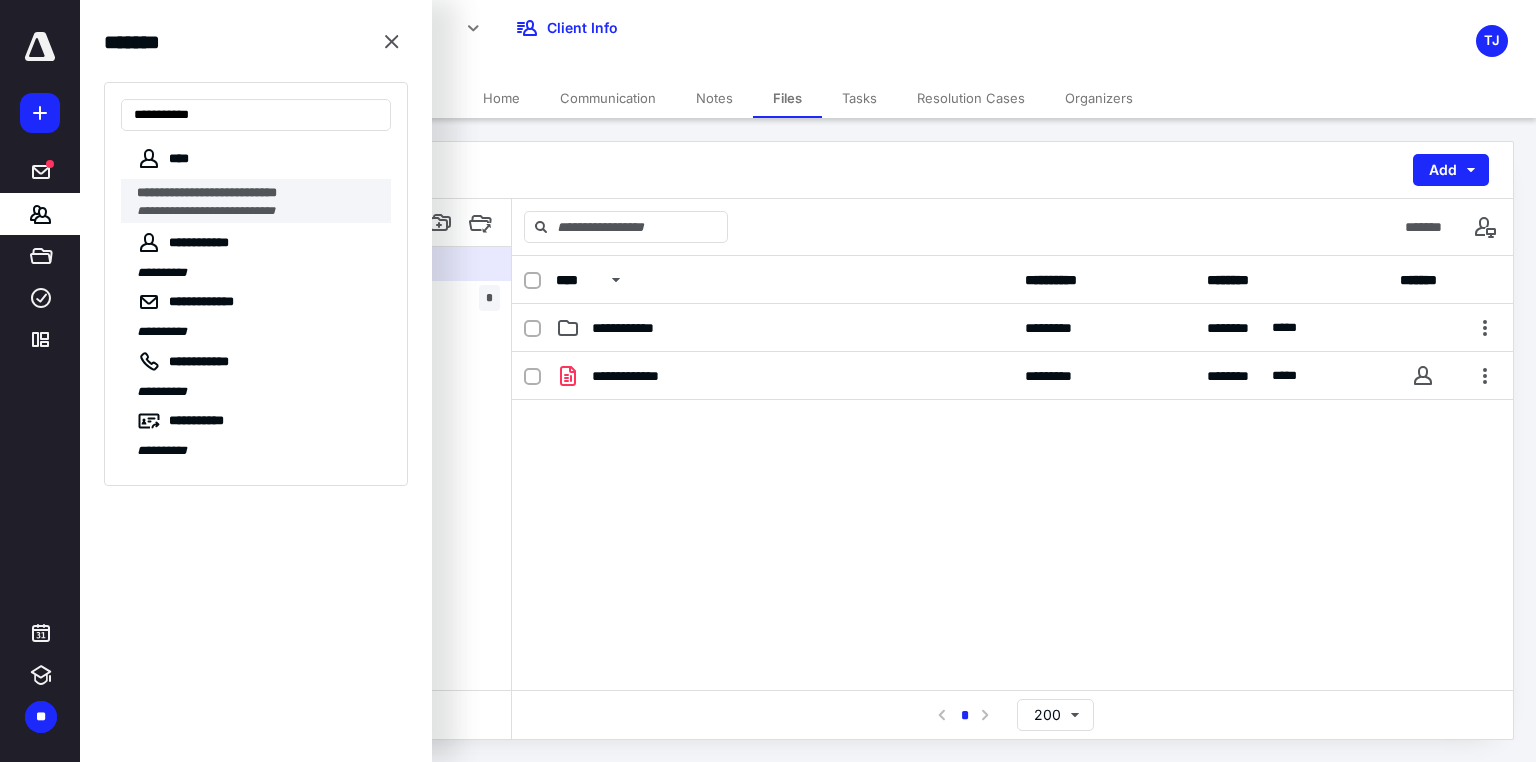 type on "**********" 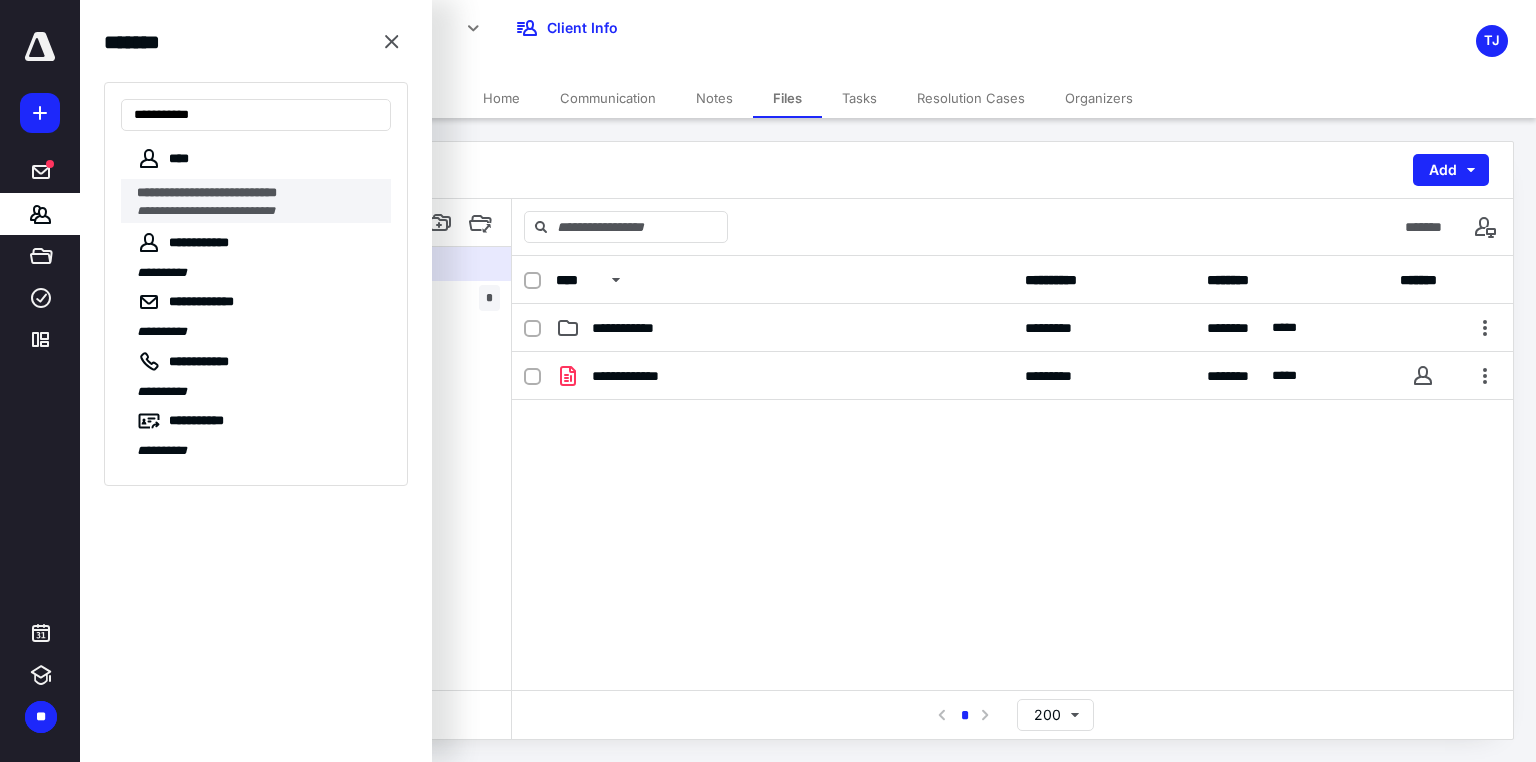 click on "**********" at bounding box center [207, 192] 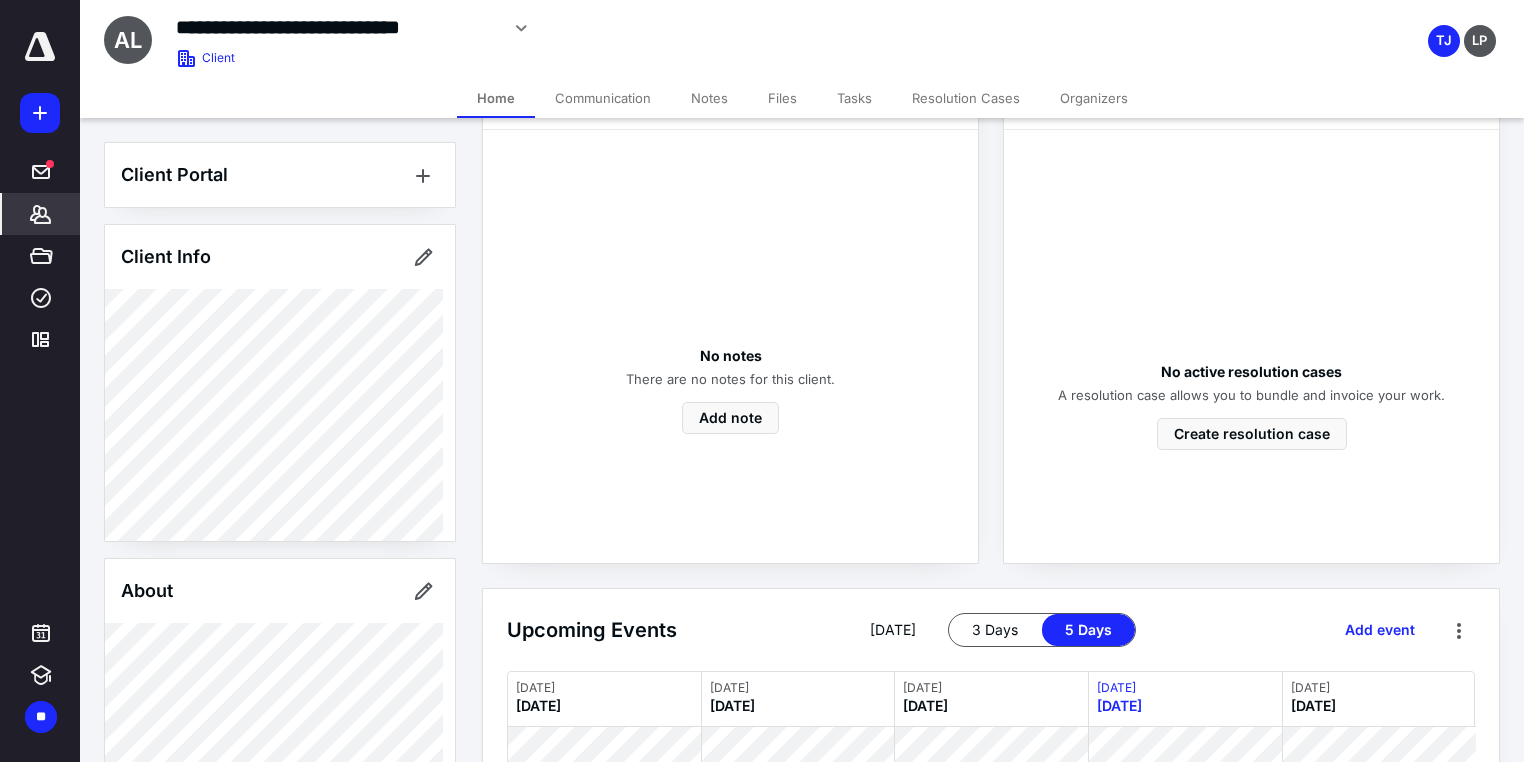 scroll, scrollTop: 608, scrollLeft: 0, axis: vertical 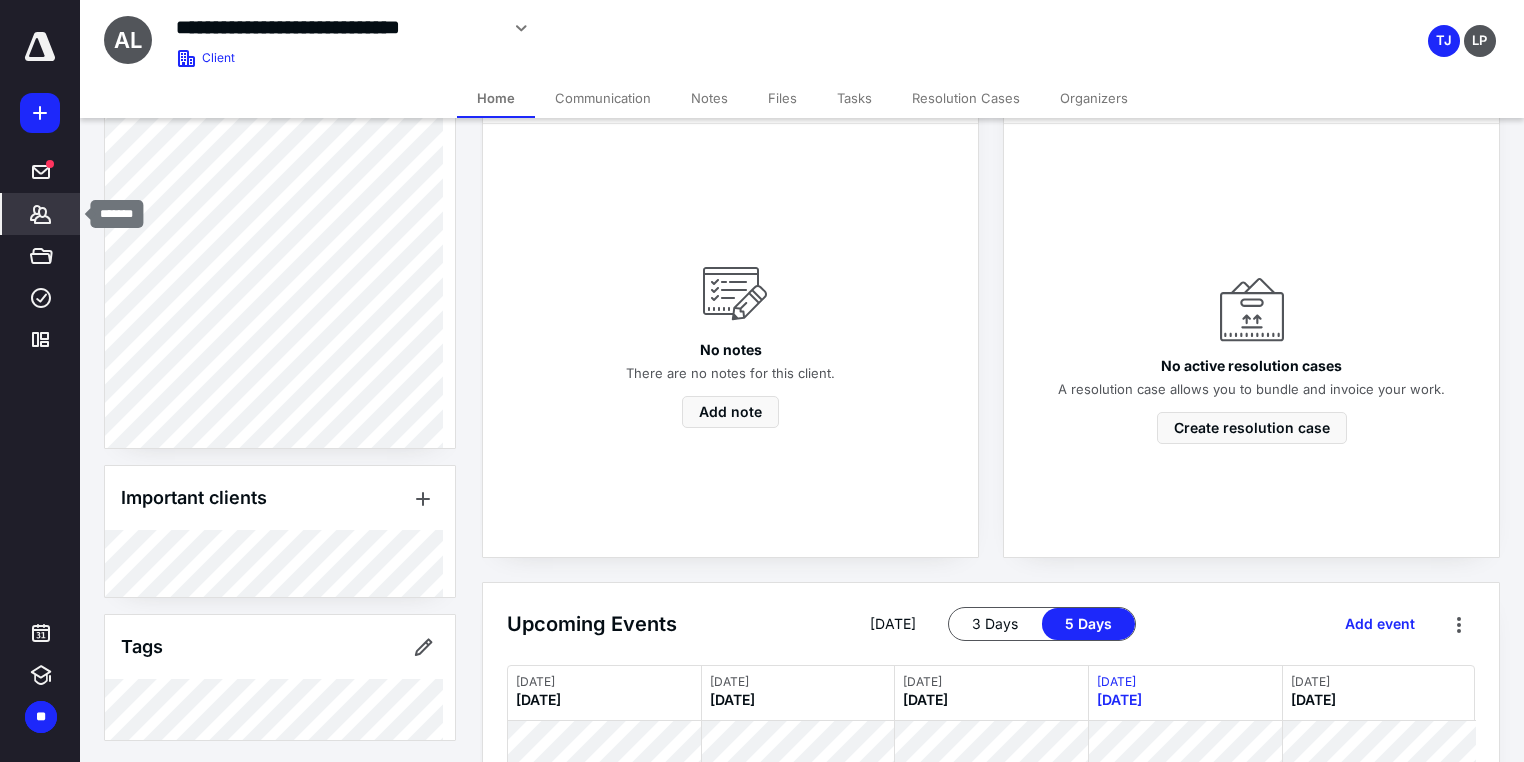 click 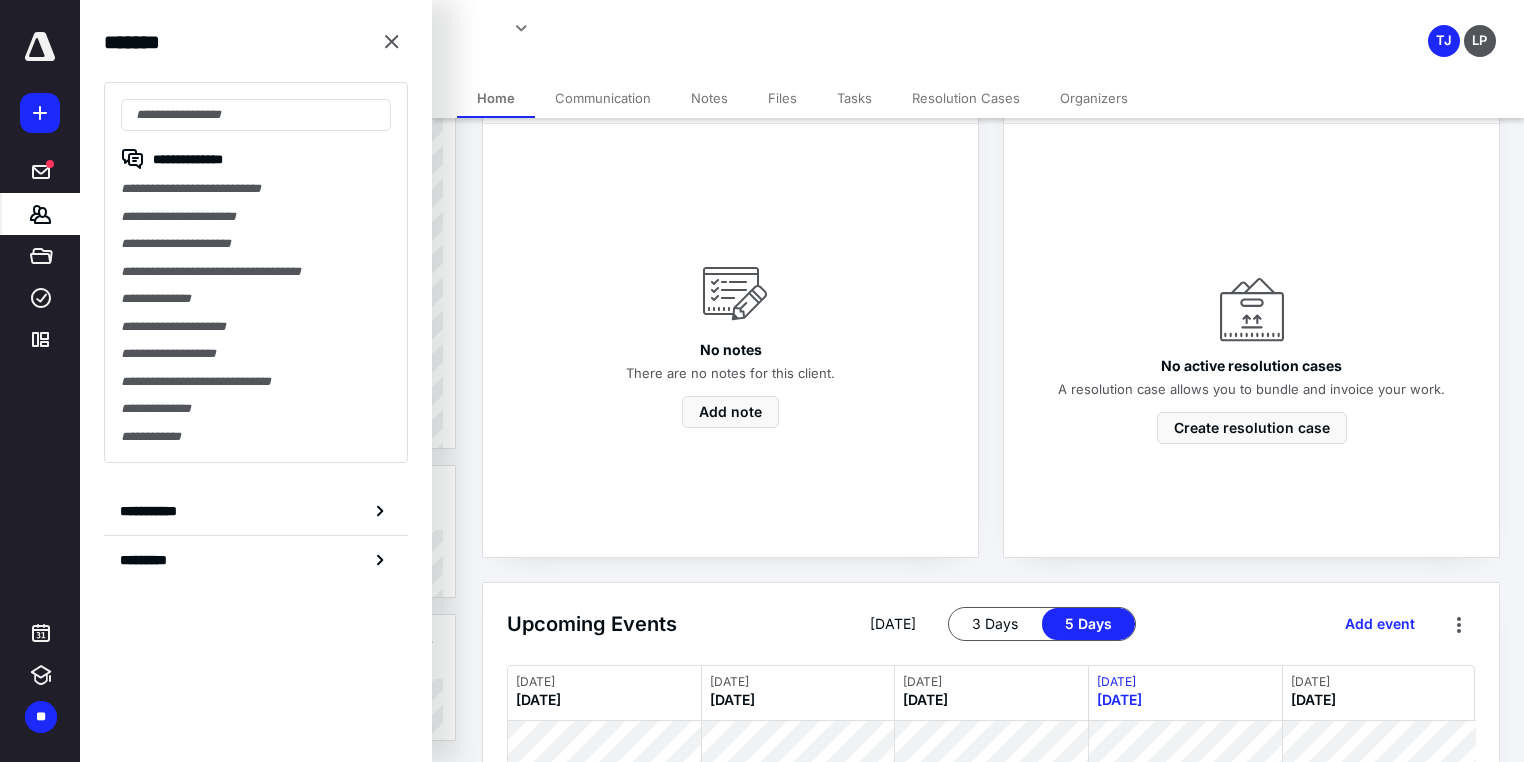 click on "No notes There are no notes for this client. Add note" at bounding box center (730, 341) 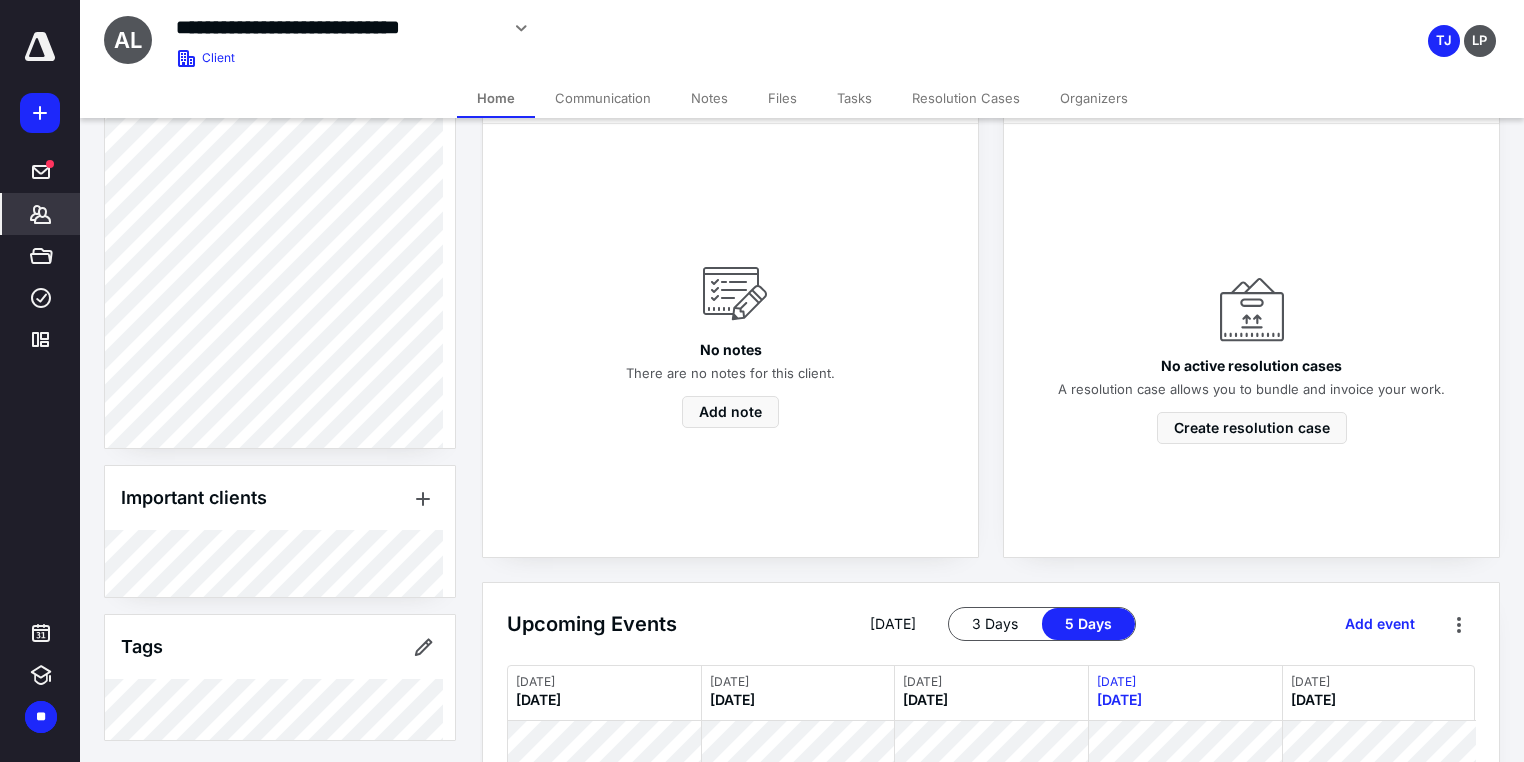 click on "Files" at bounding box center [782, 98] 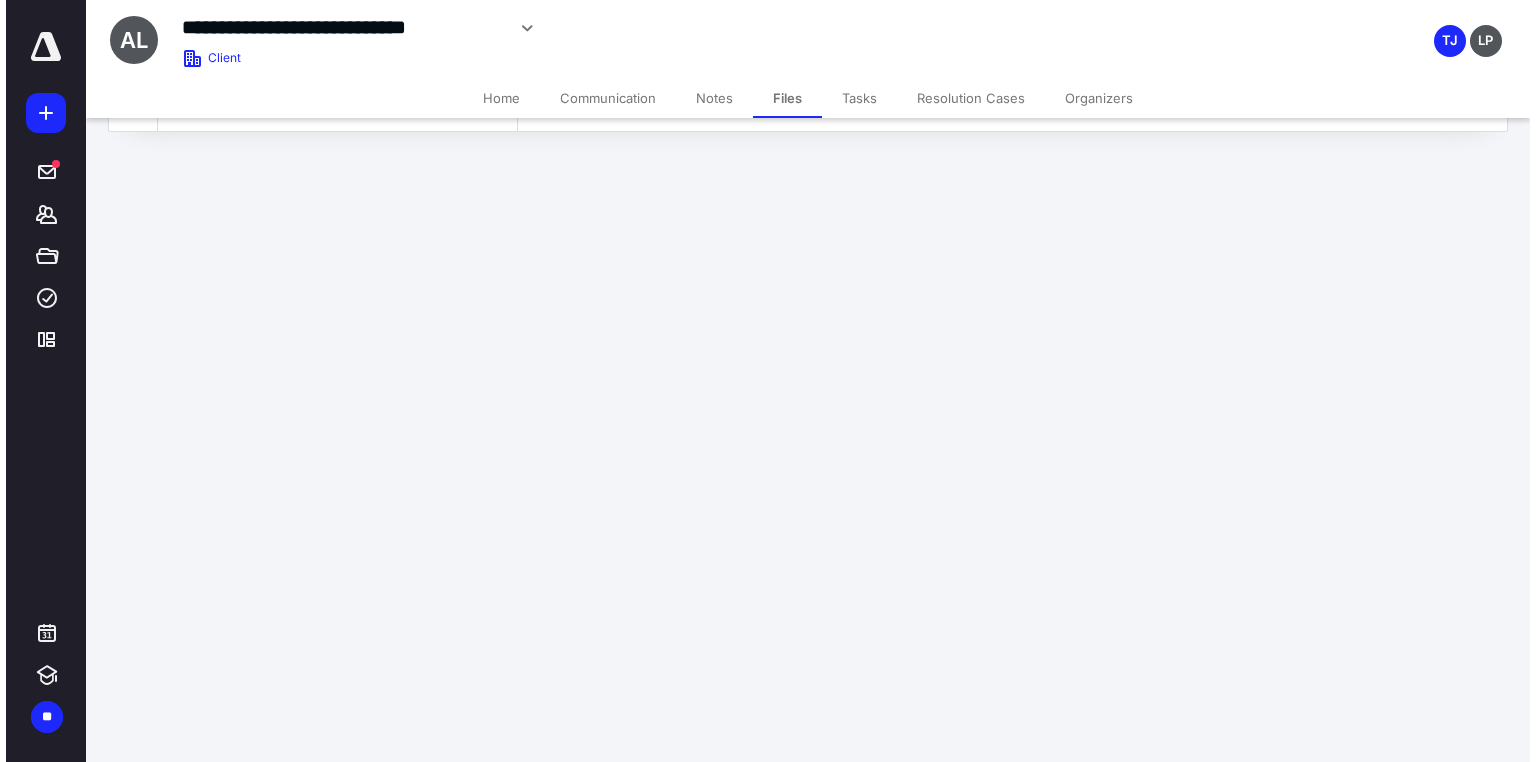 scroll, scrollTop: 0, scrollLeft: 0, axis: both 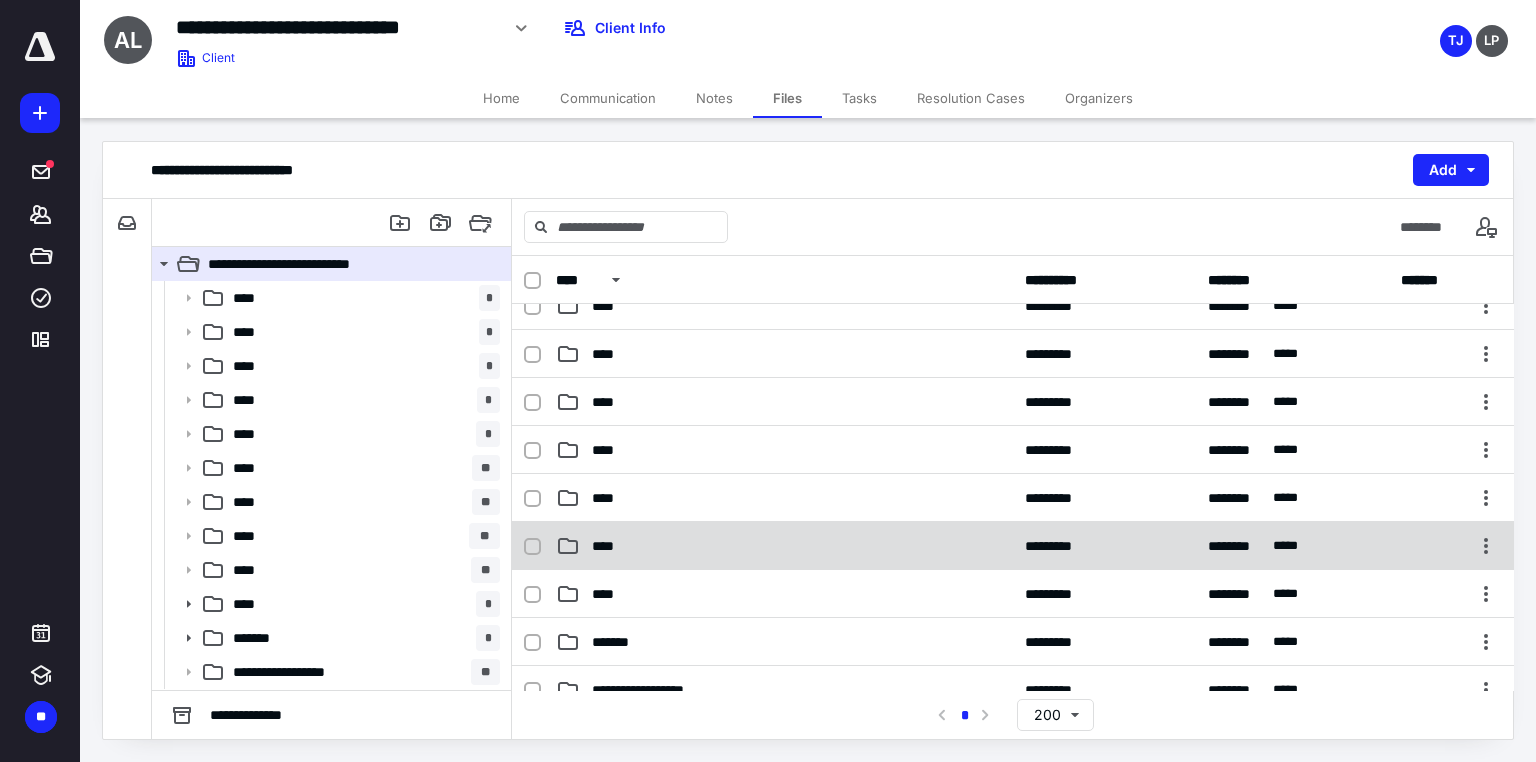 click on "****" at bounding box center [784, 546] 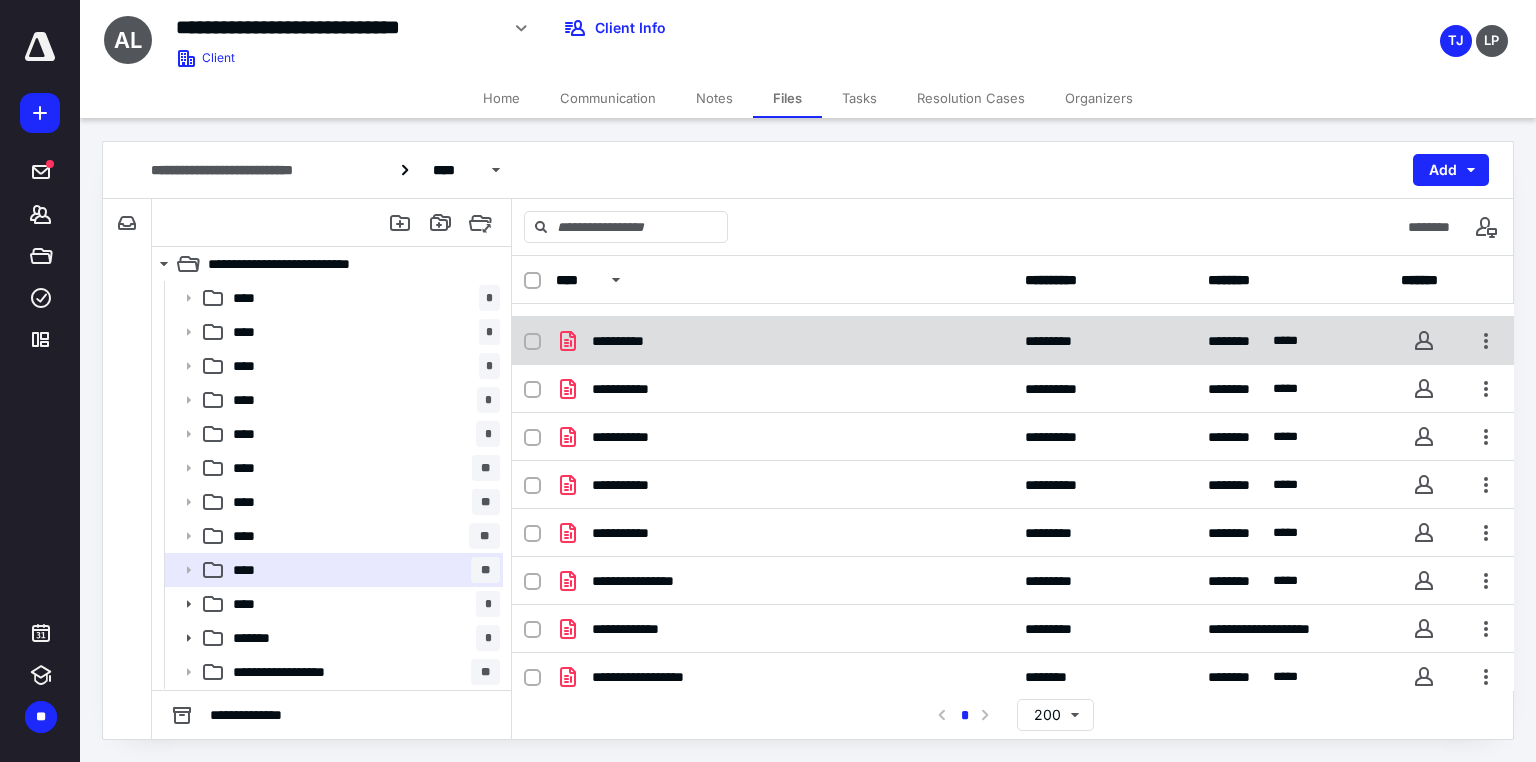 scroll, scrollTop: 473, scrollLeft: 0, axis: vertical 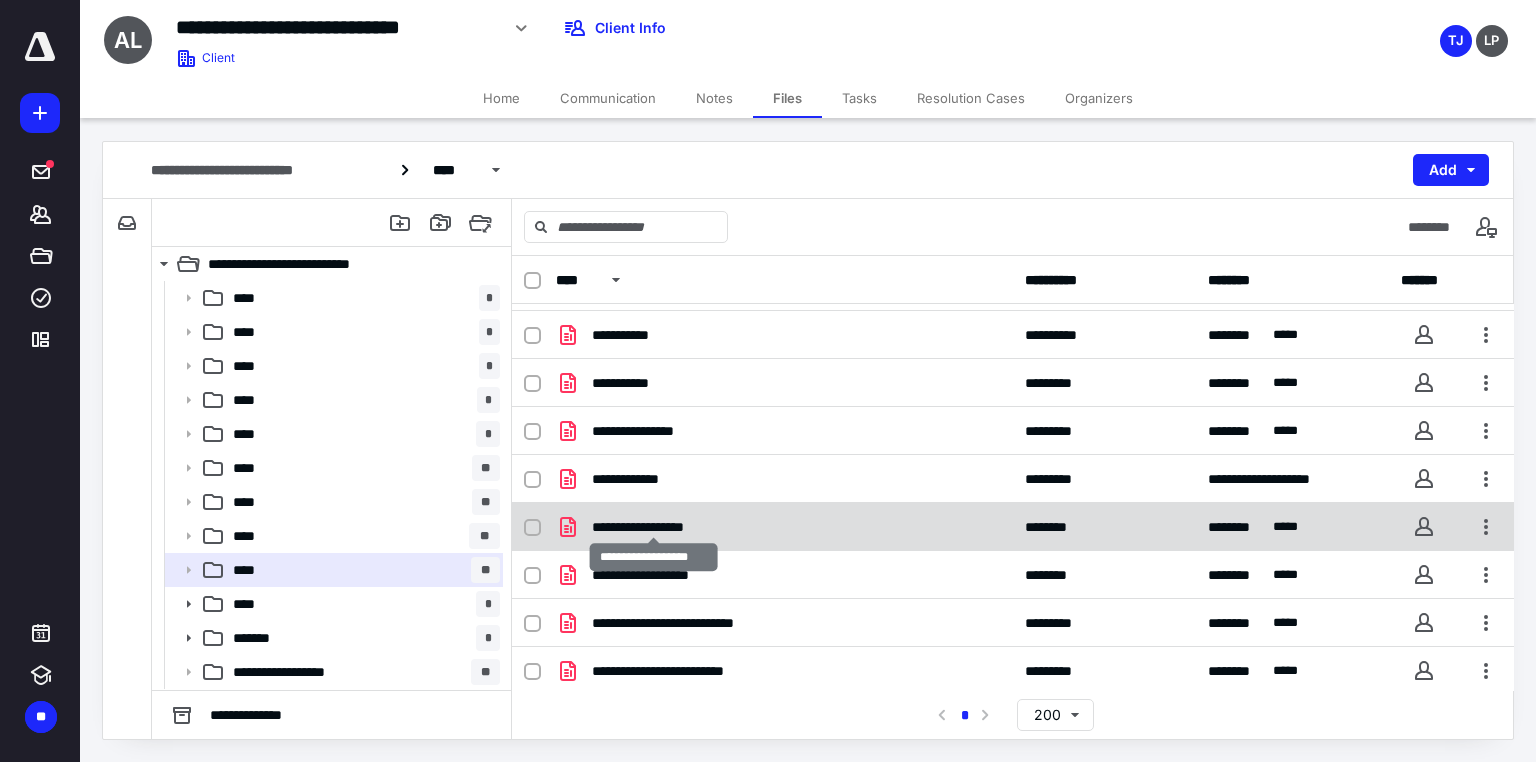 click on "**********" at bounding box center [654, 527] 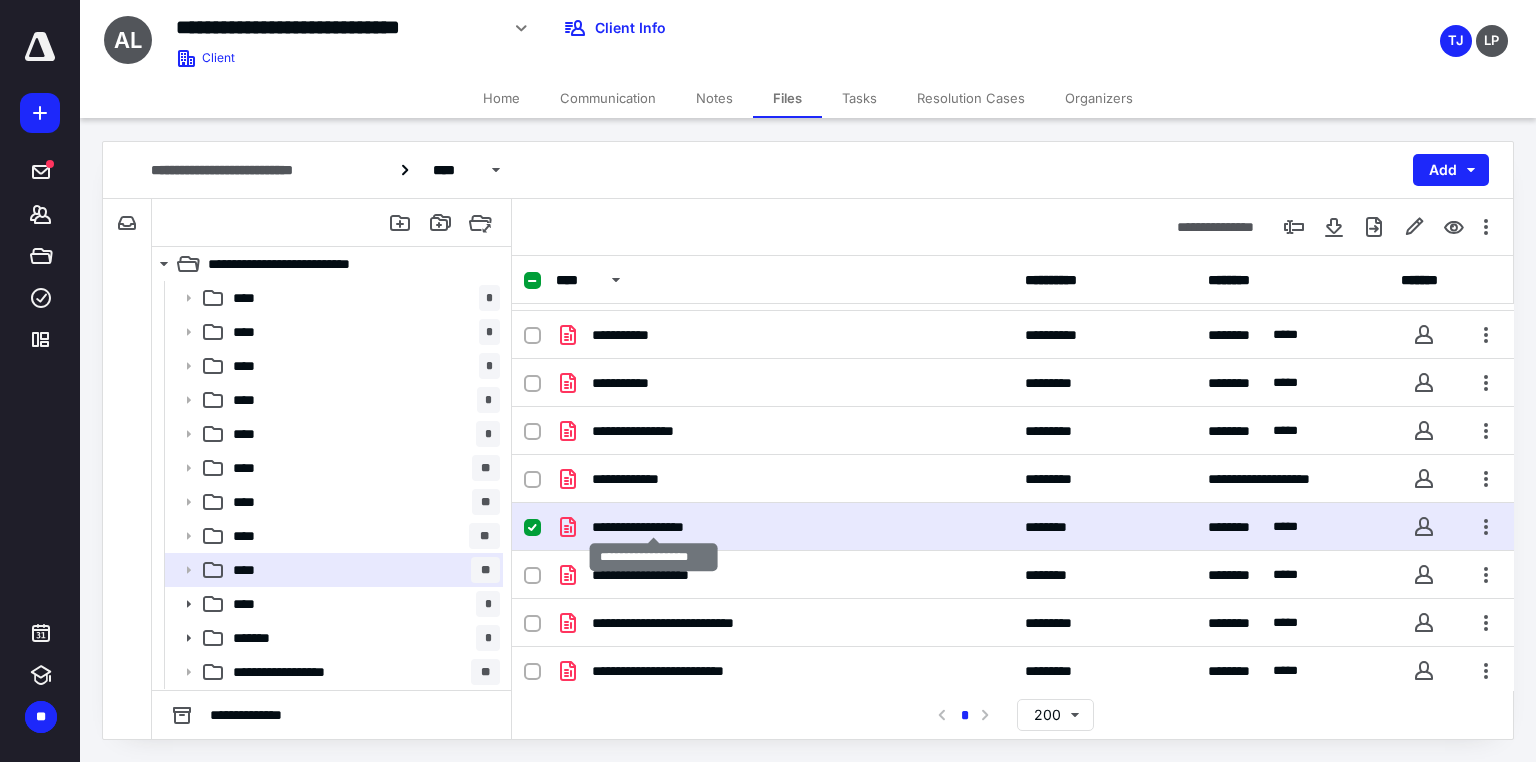 click on "**********" at bounding box center [654, 527] 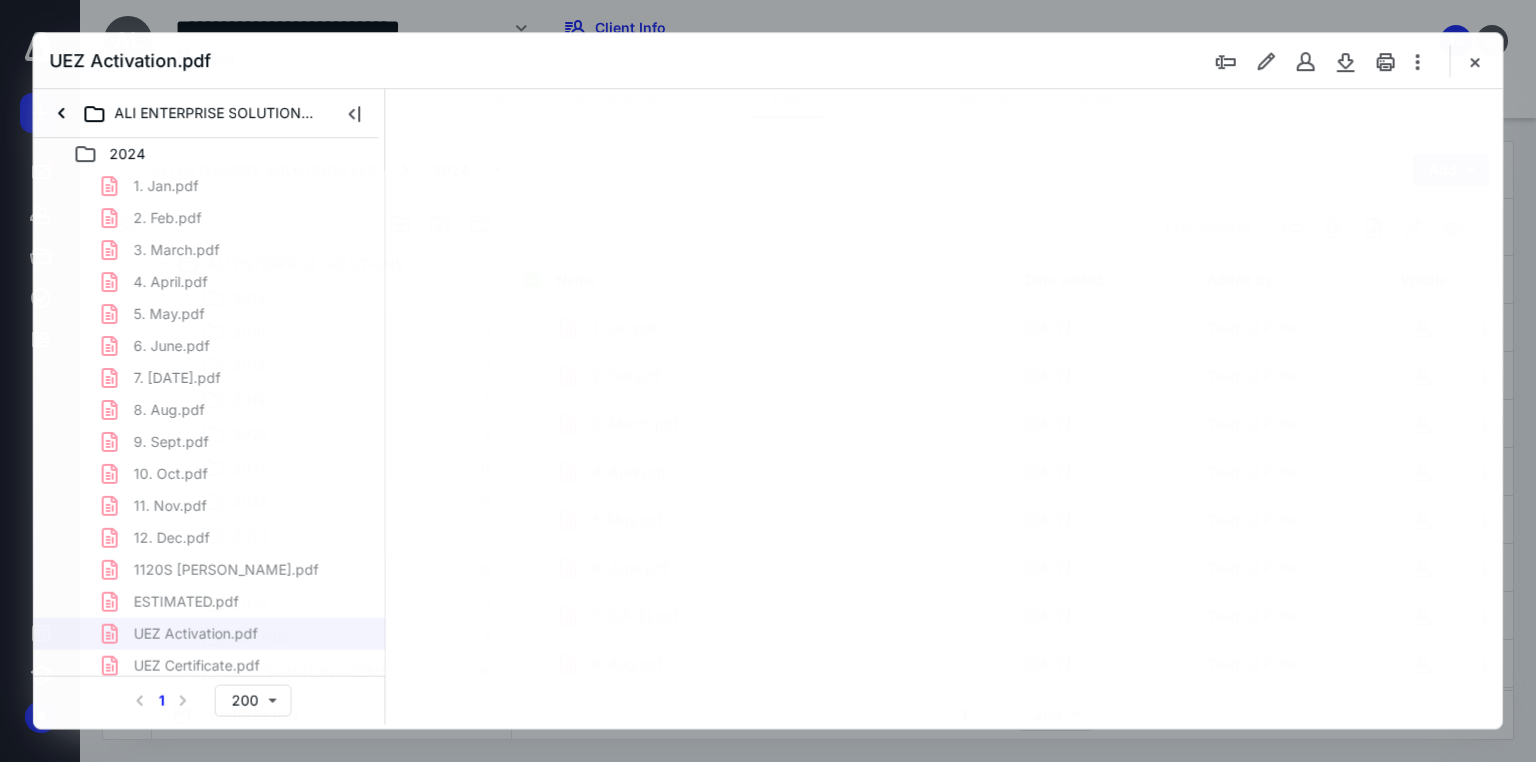 scroll, scrollTop: 473, scrollLeft: 0, axis: vertical 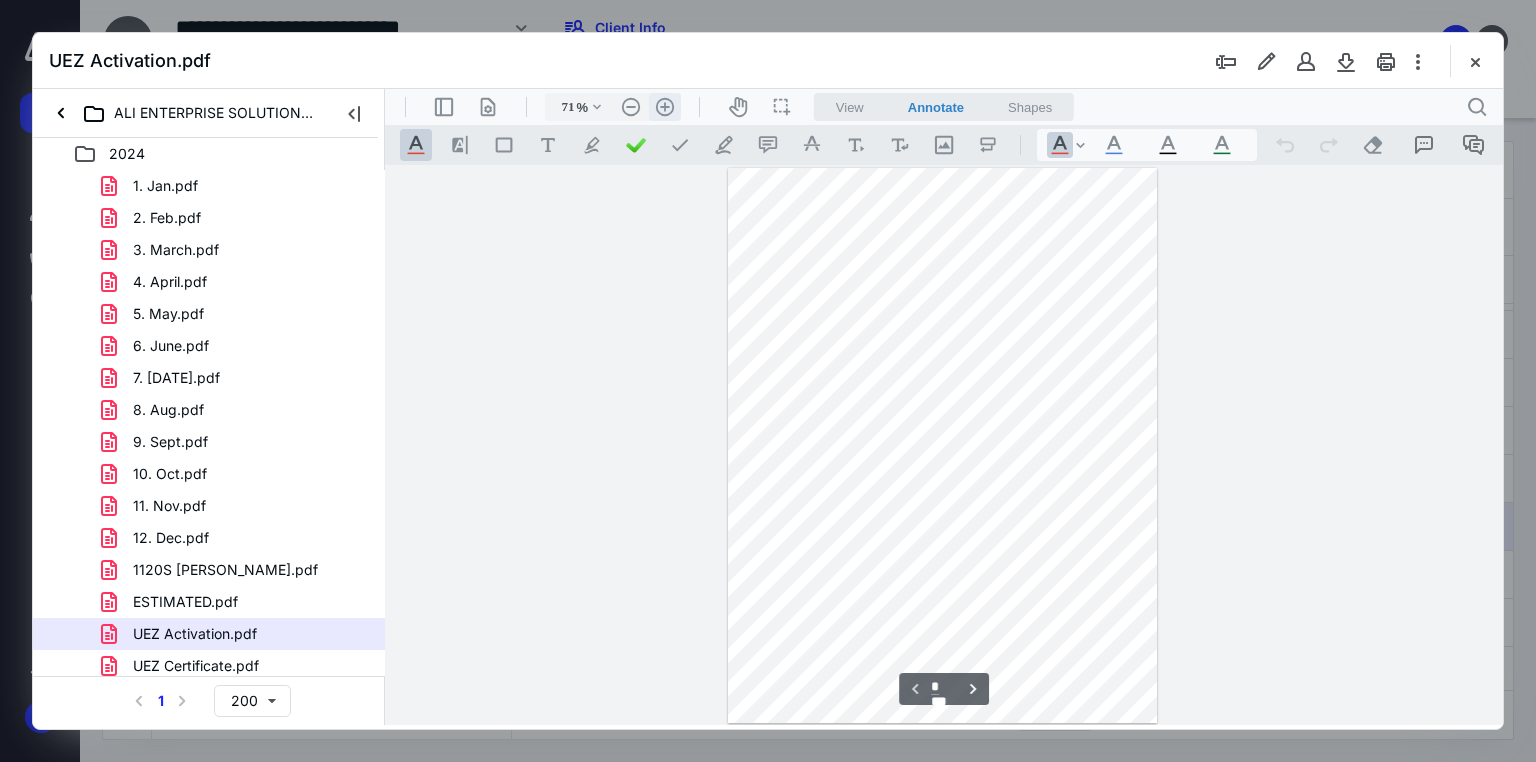 click on ".cls-1{fill:#abb0c4;} icon - header - zoom - in - line" at bounding box center [665, 107] 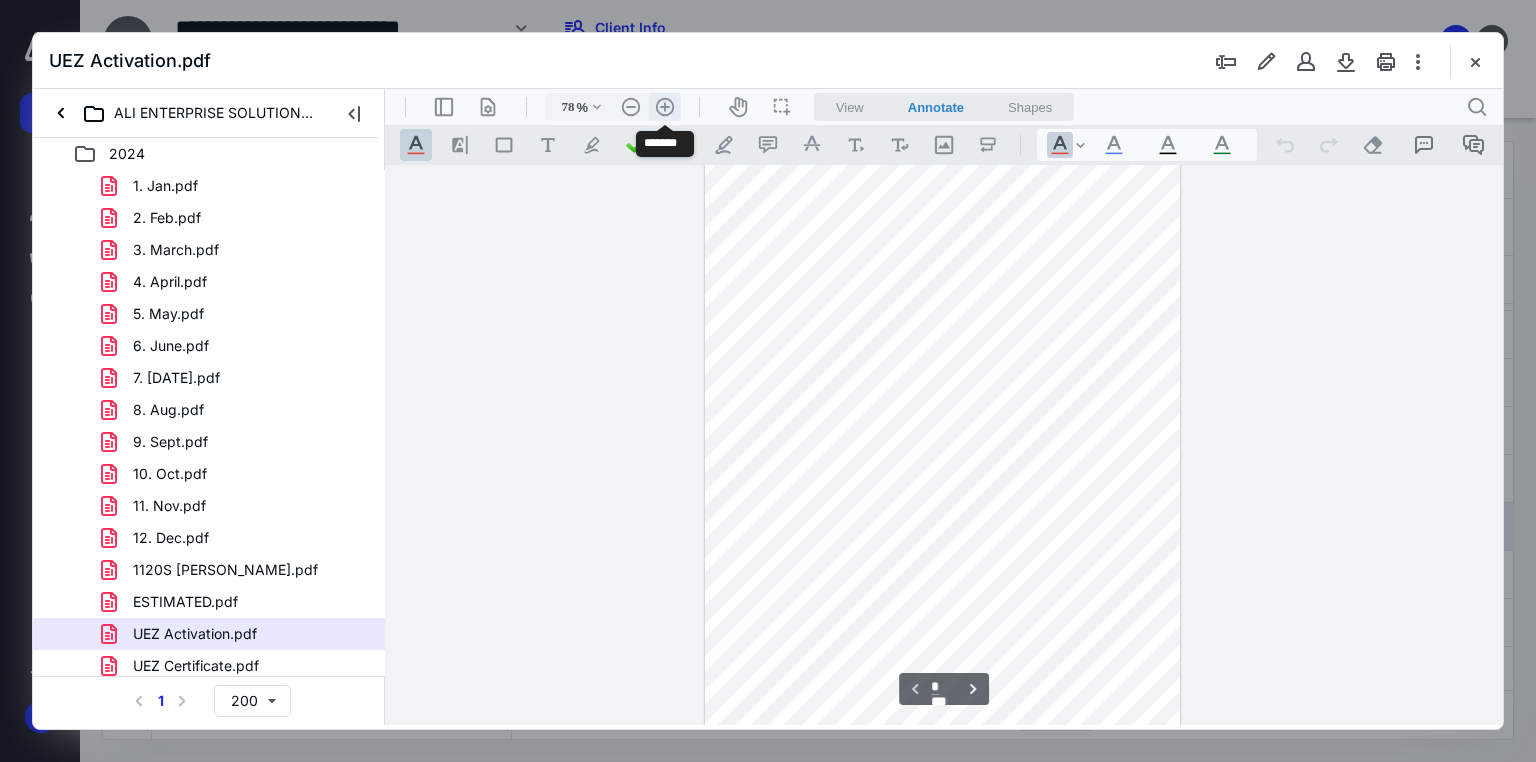 click on ".cls-1{fill:#abb0c4;} icon - header - zoom - in - line" at bounding box center (665, 107) 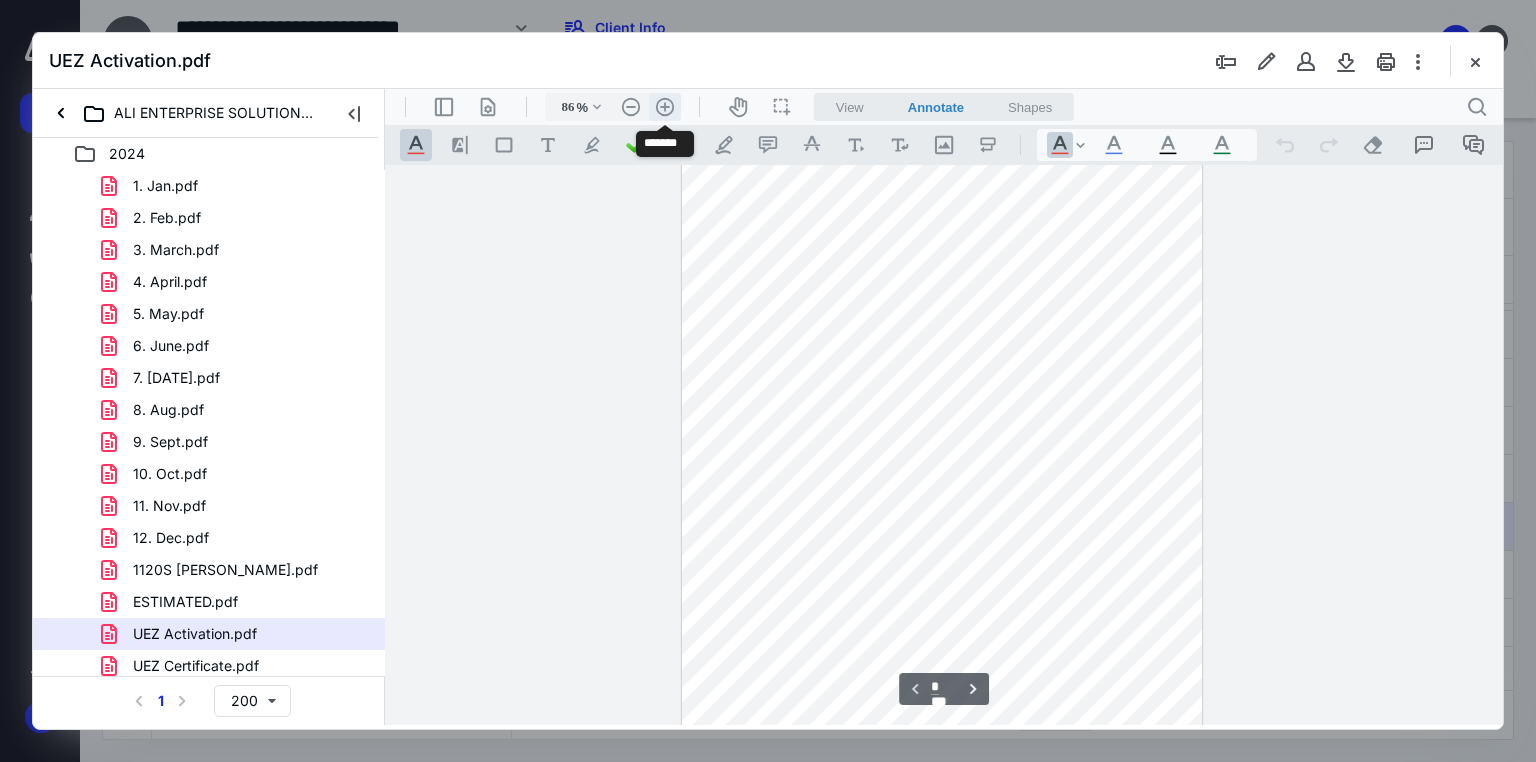 click on ".cls-1{fill:#abb0c4;} icon - header - zoom - in - line" at bounding box center [665, 107] 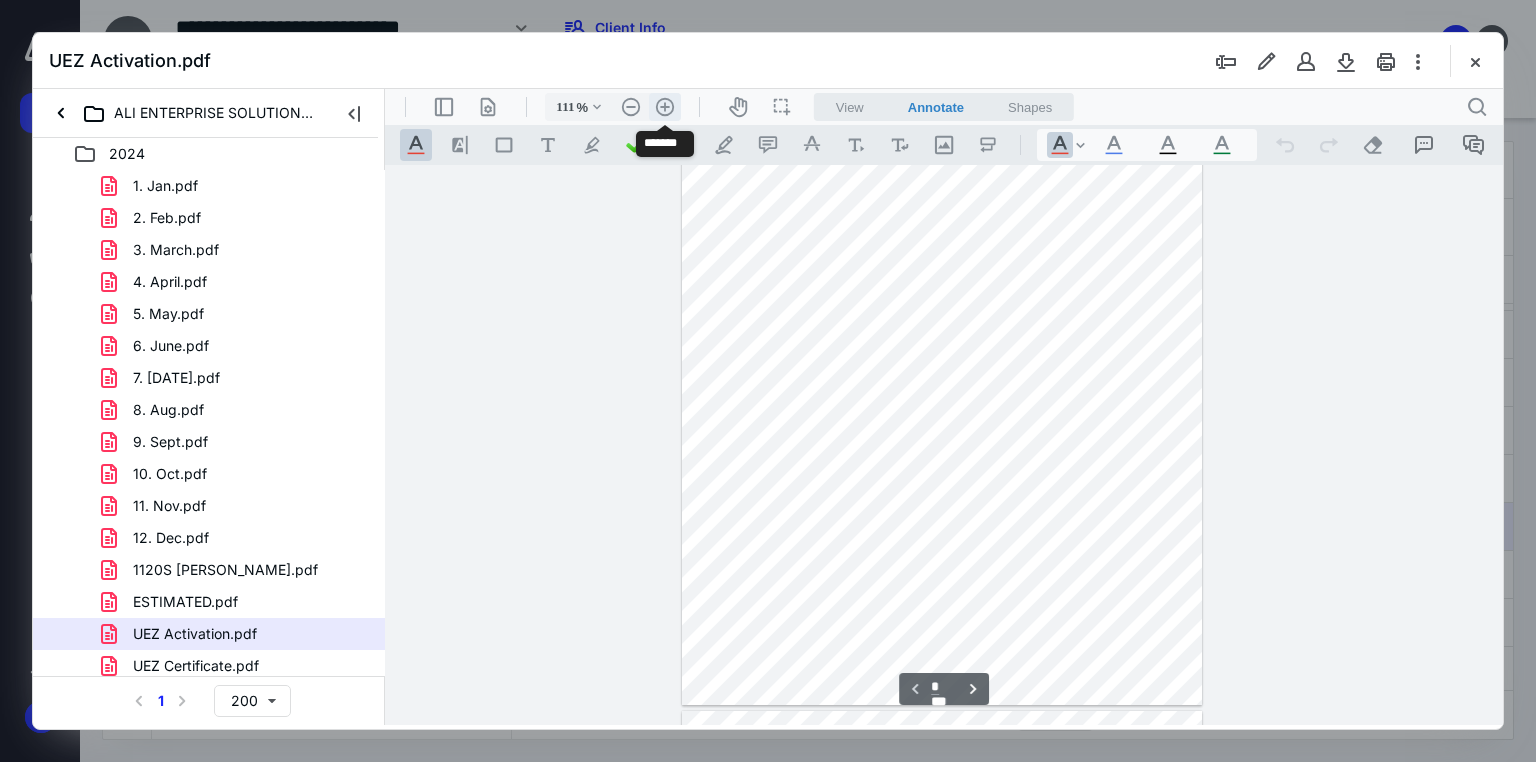 click on ".cls-1{fill:#abb0c4;} icon - header - zoom - in - line" at bounding box center (665, 107) 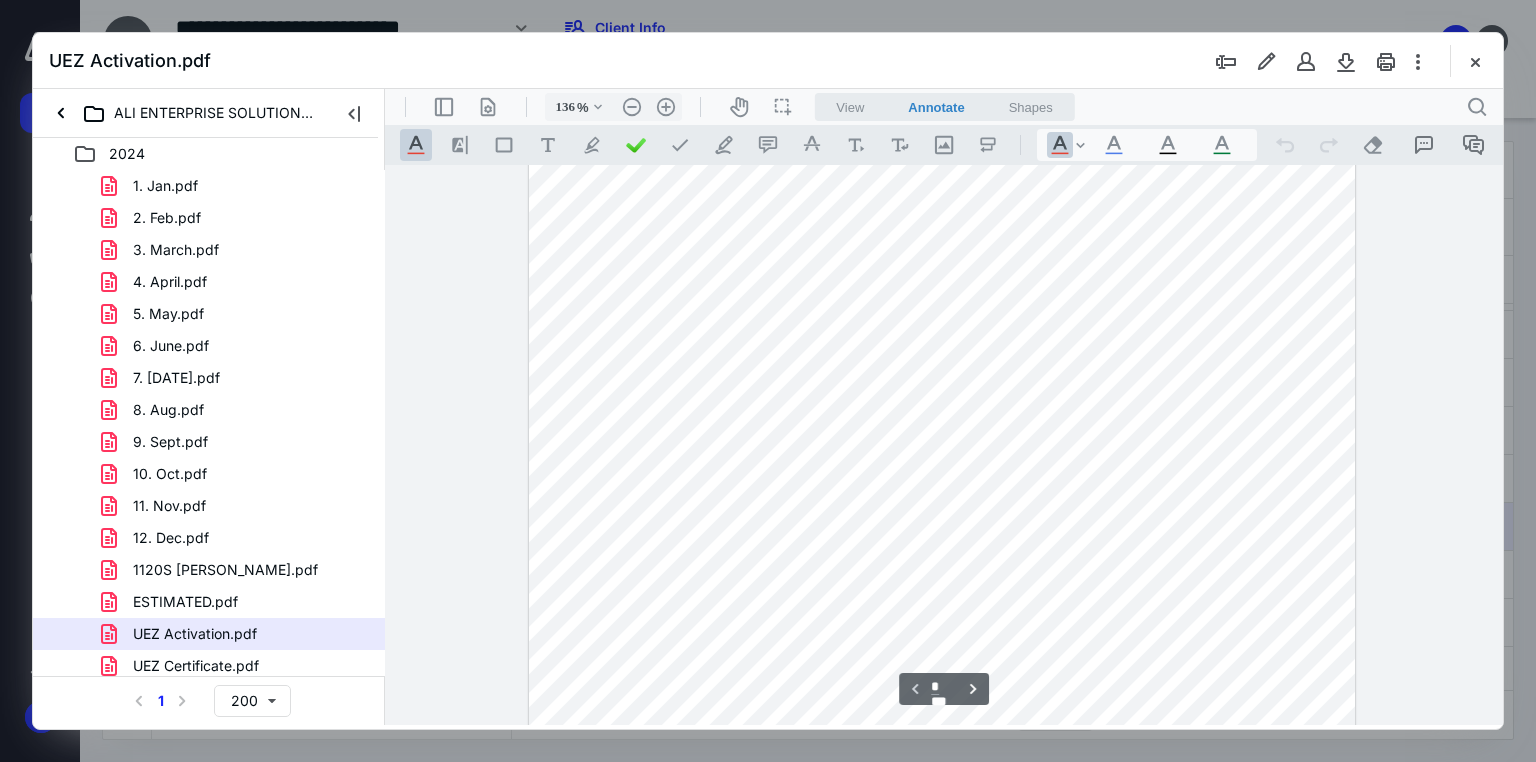 scroll, scrollTop: 144, scrollLeft: 0, axis: vertical 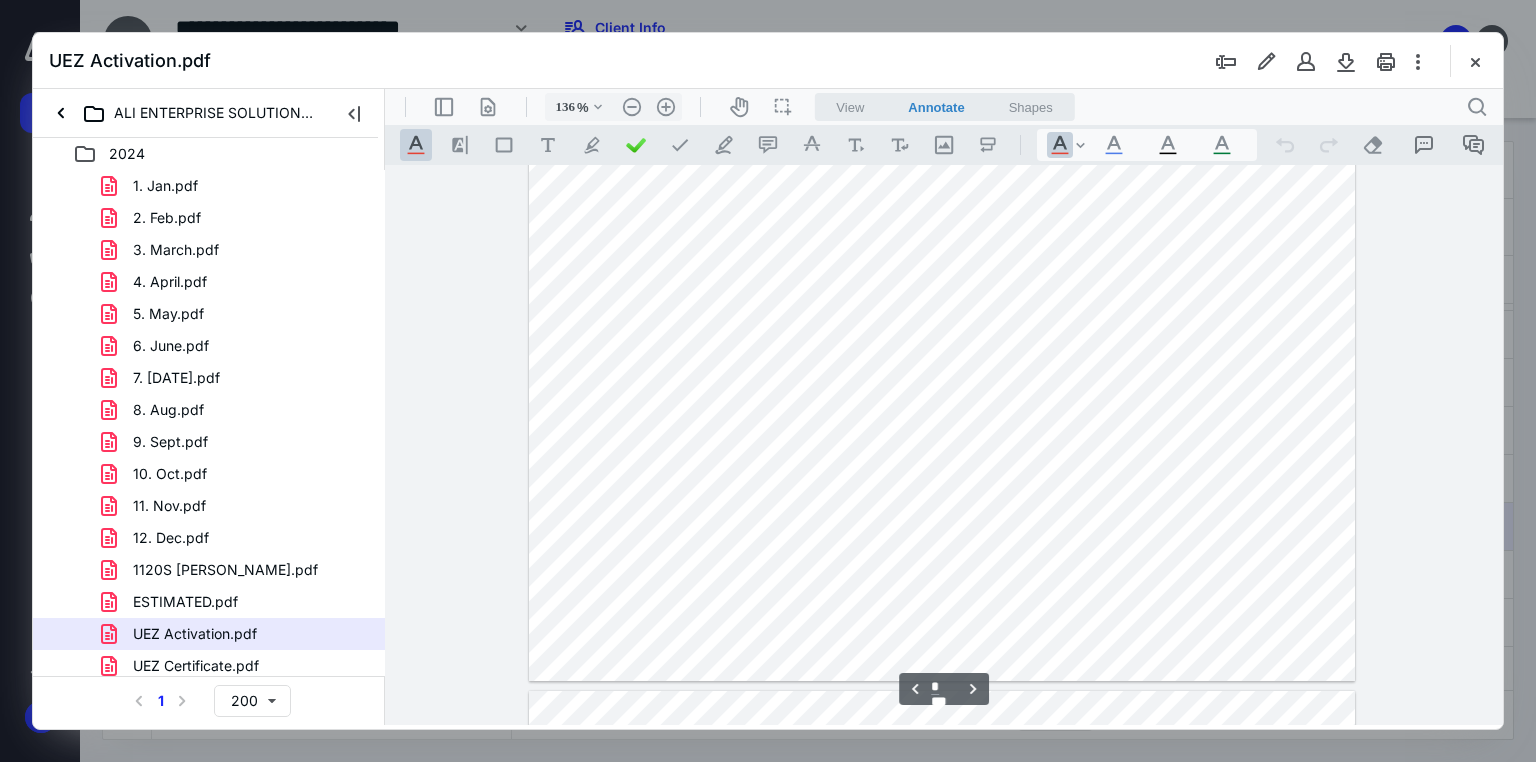type on "*" 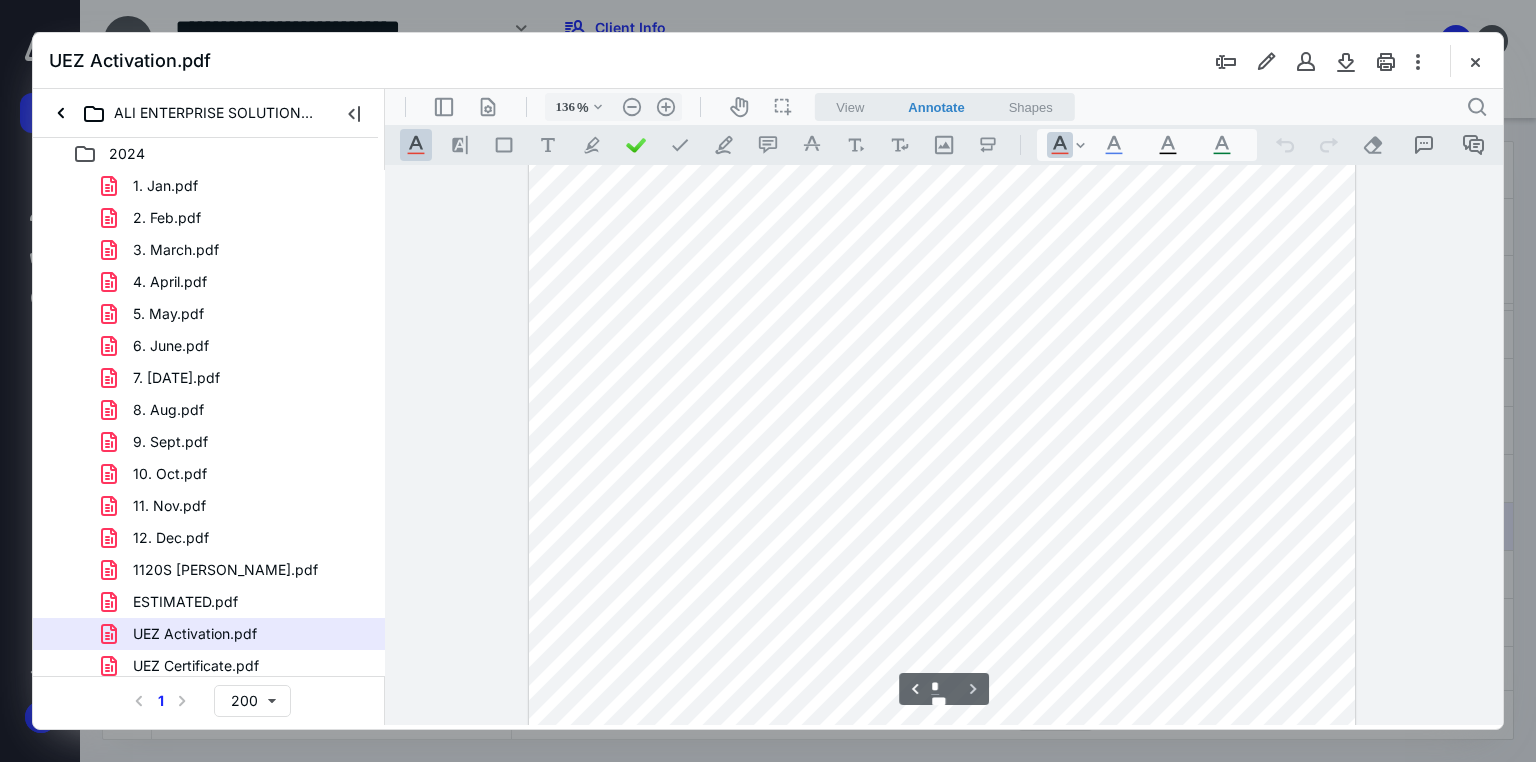 scroll, scrollTop: 4839, scrollLeft: 0, axis: vertical 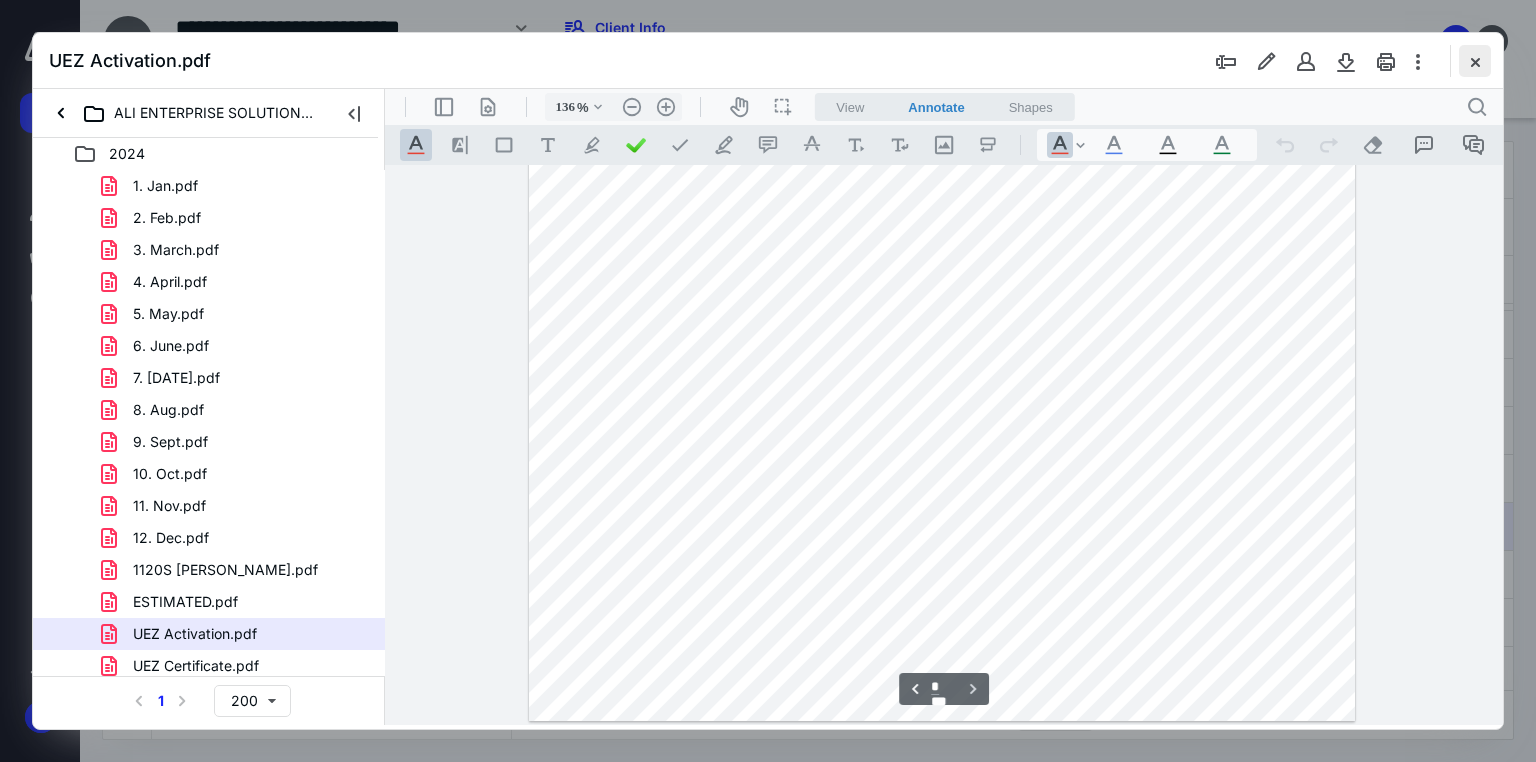 click at bounding box center (1475, 61) 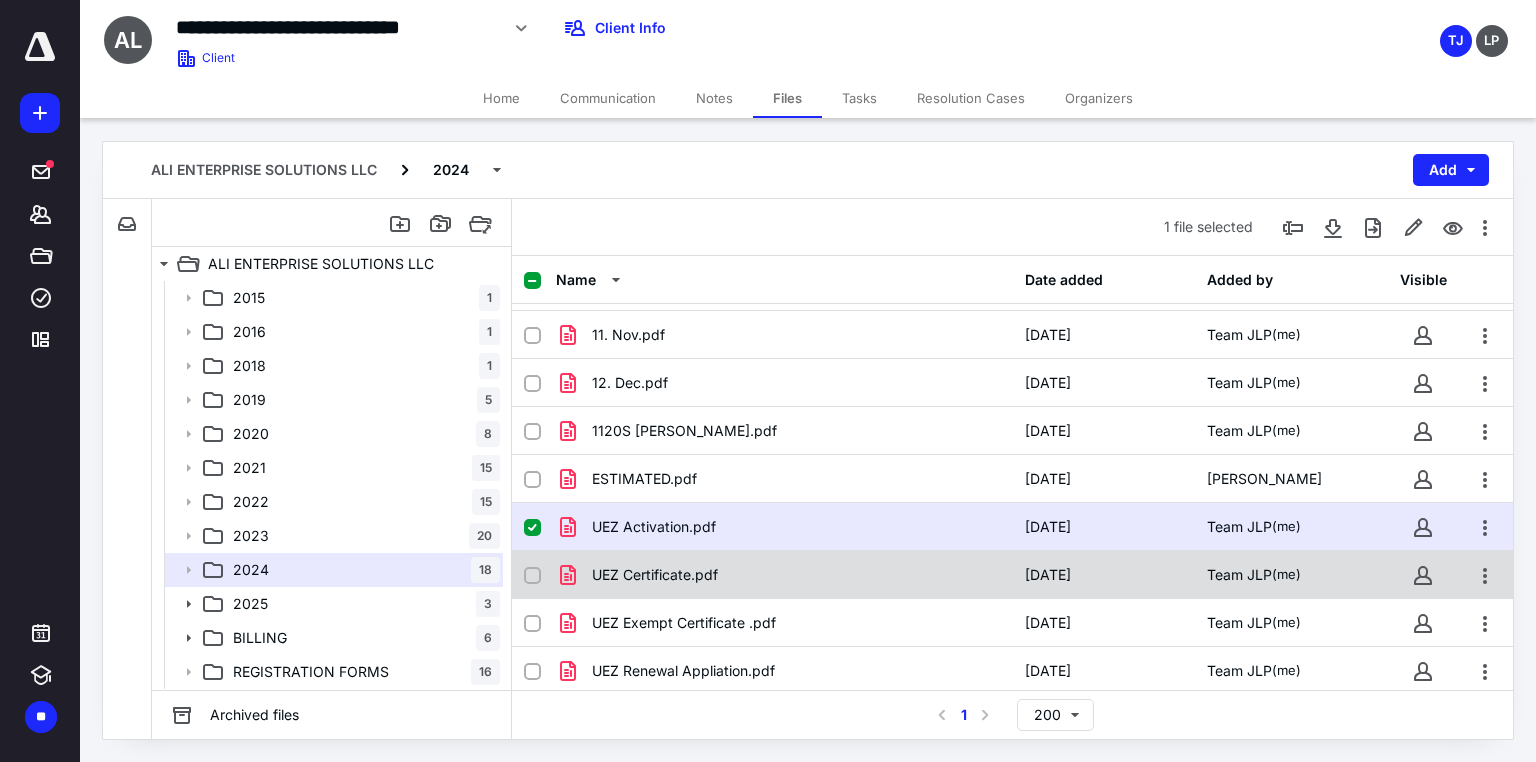 click on "UEZ Certificate.pdf" at bounding box center [655, 575] 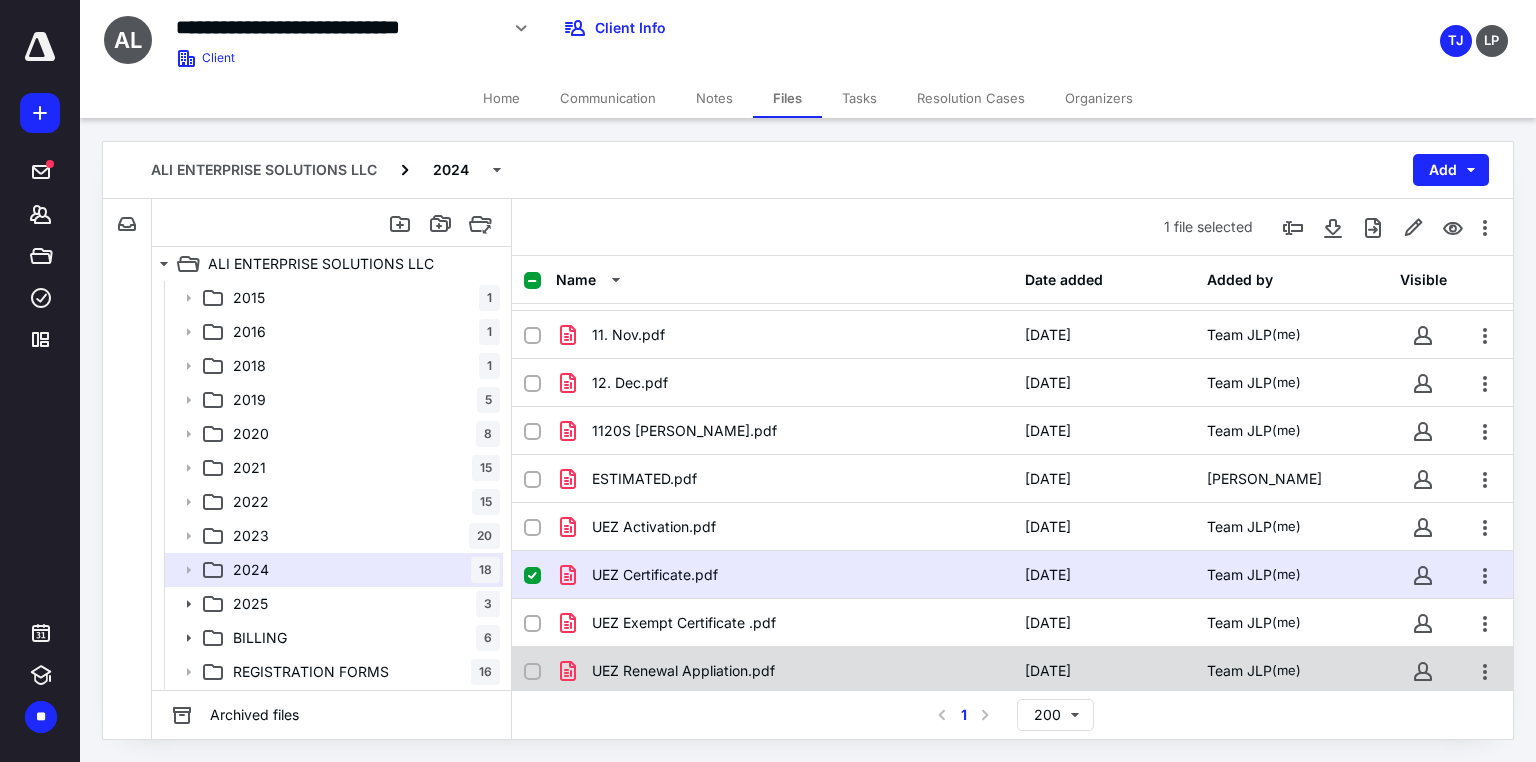 click on "UEZ Renewal Appliation.pdf" at bounding box center (683, 671) 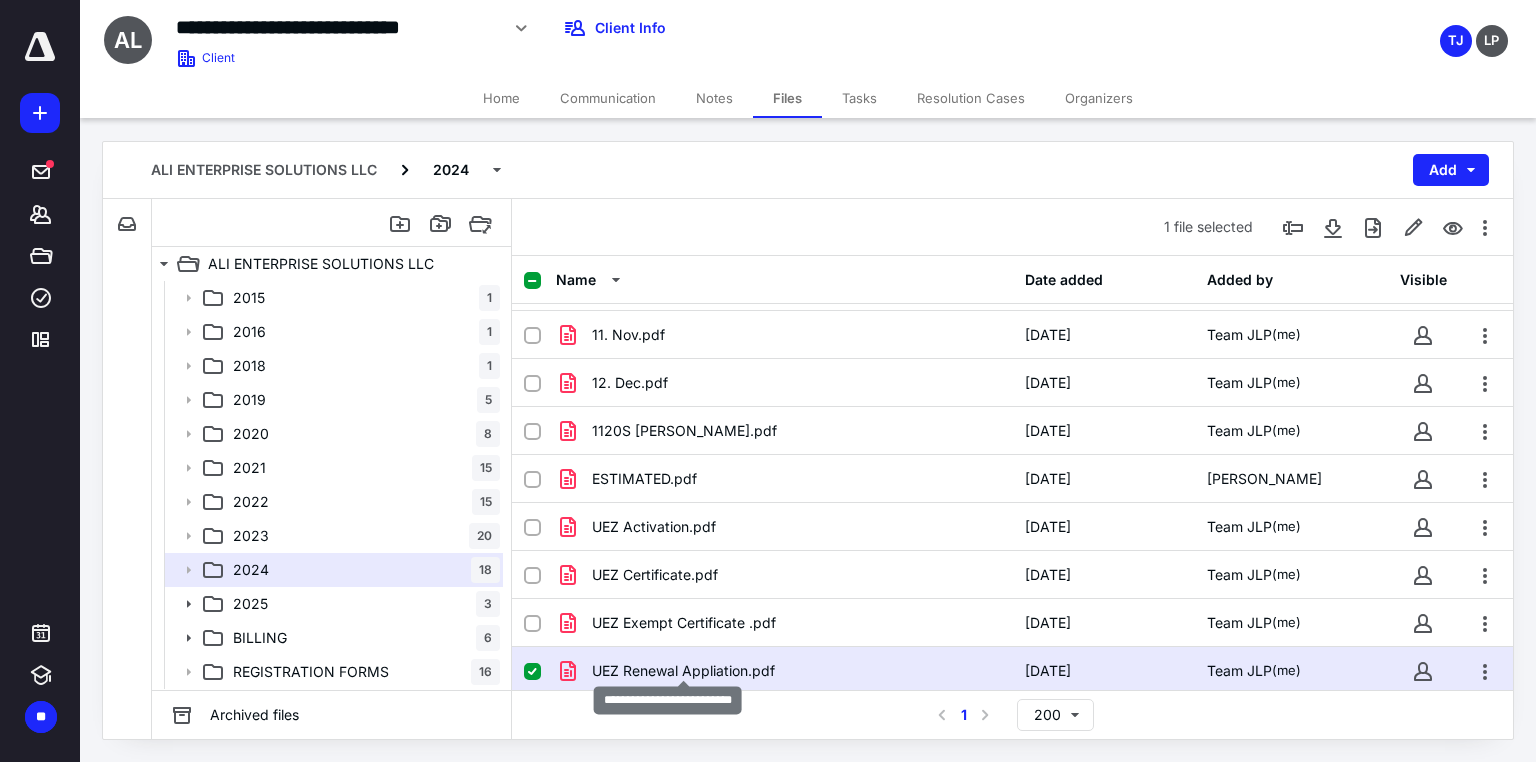 click on "UEZ Renewal Appliation.pdf" at bounding box center [683, 671] 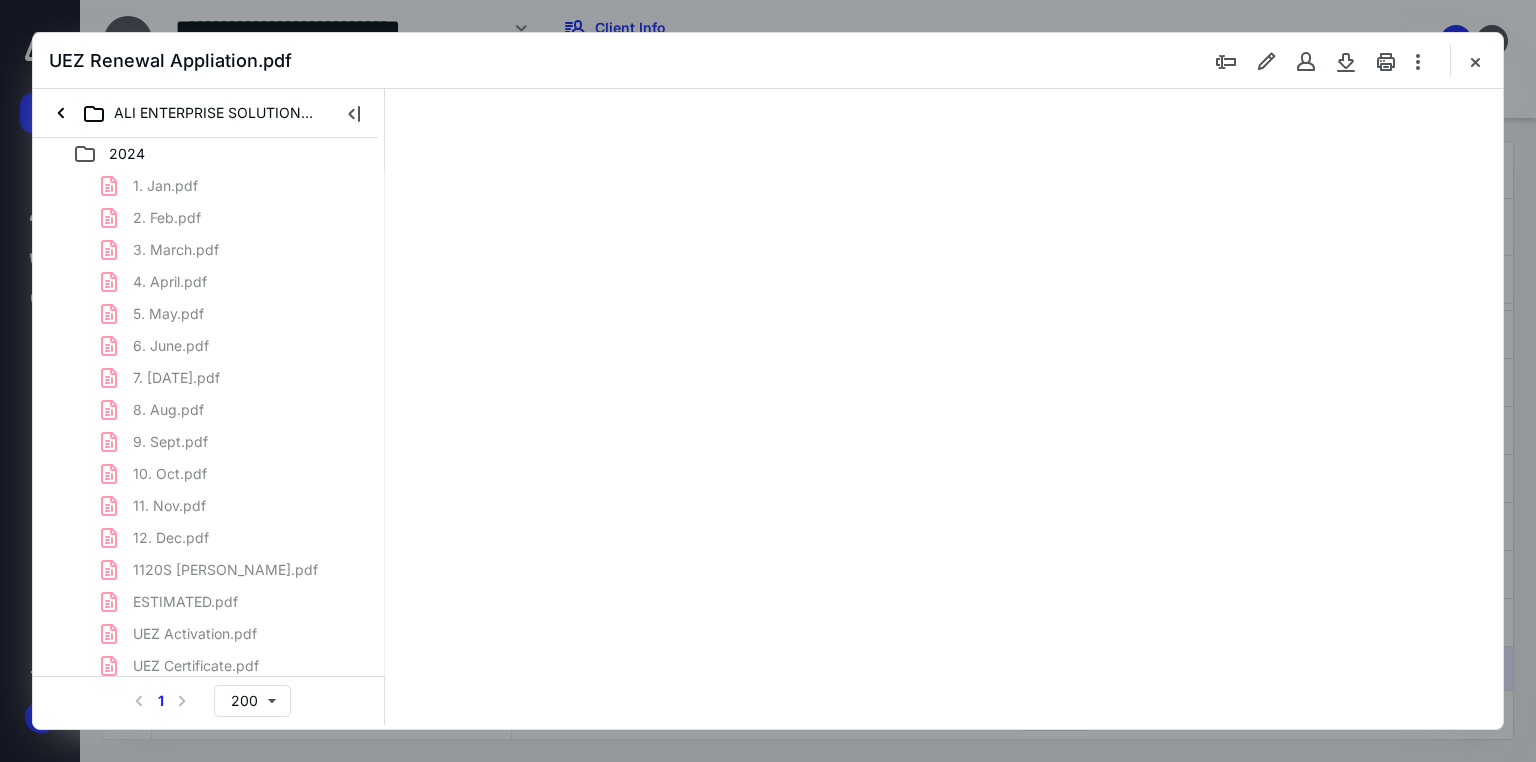 scroll, scrollTop: 0, scrollLeft: 0, axis: both 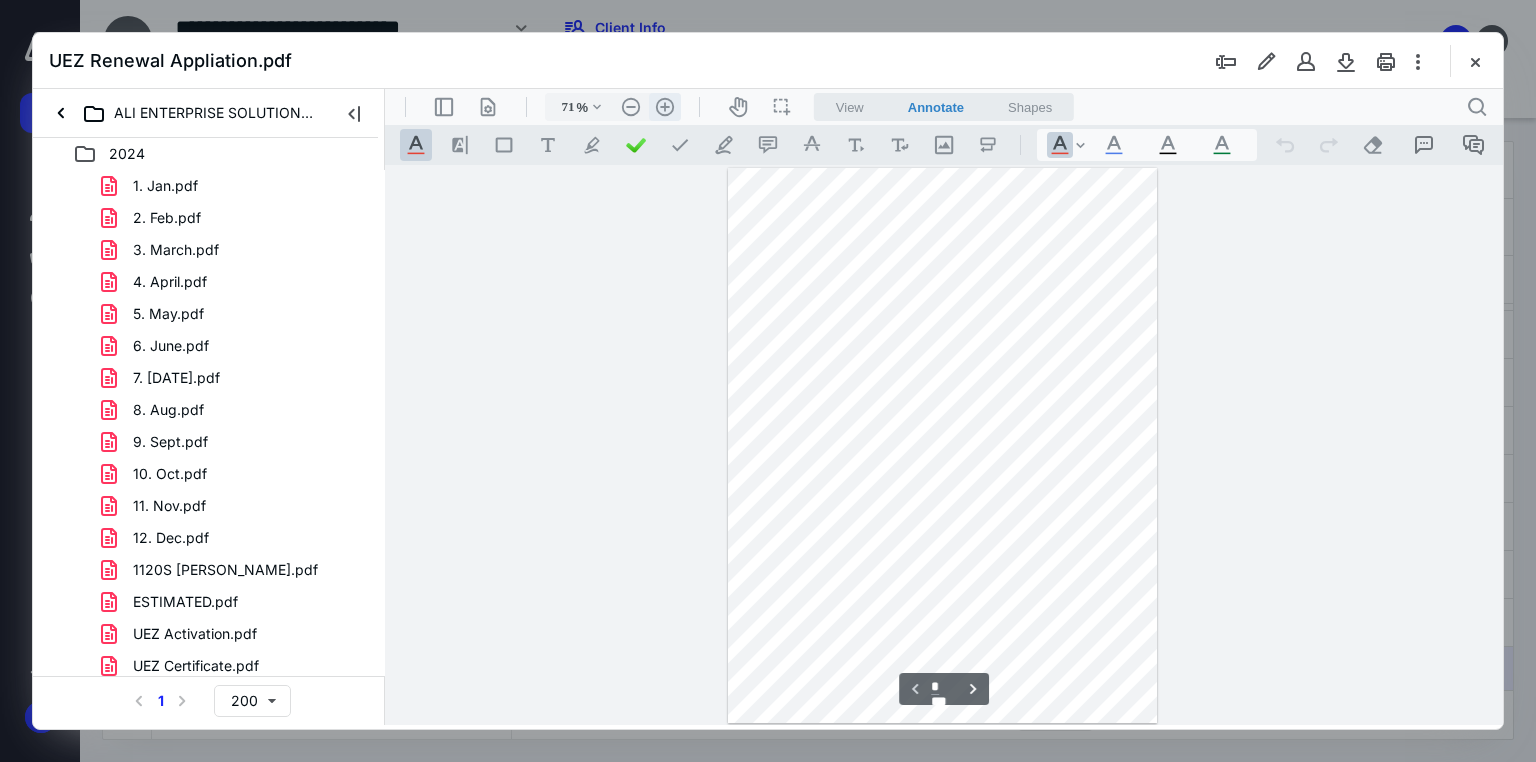 click on ".cls-1{fill:#abb0c4;} icon - header - zoom - in - line" at bounding box center (665, 107) 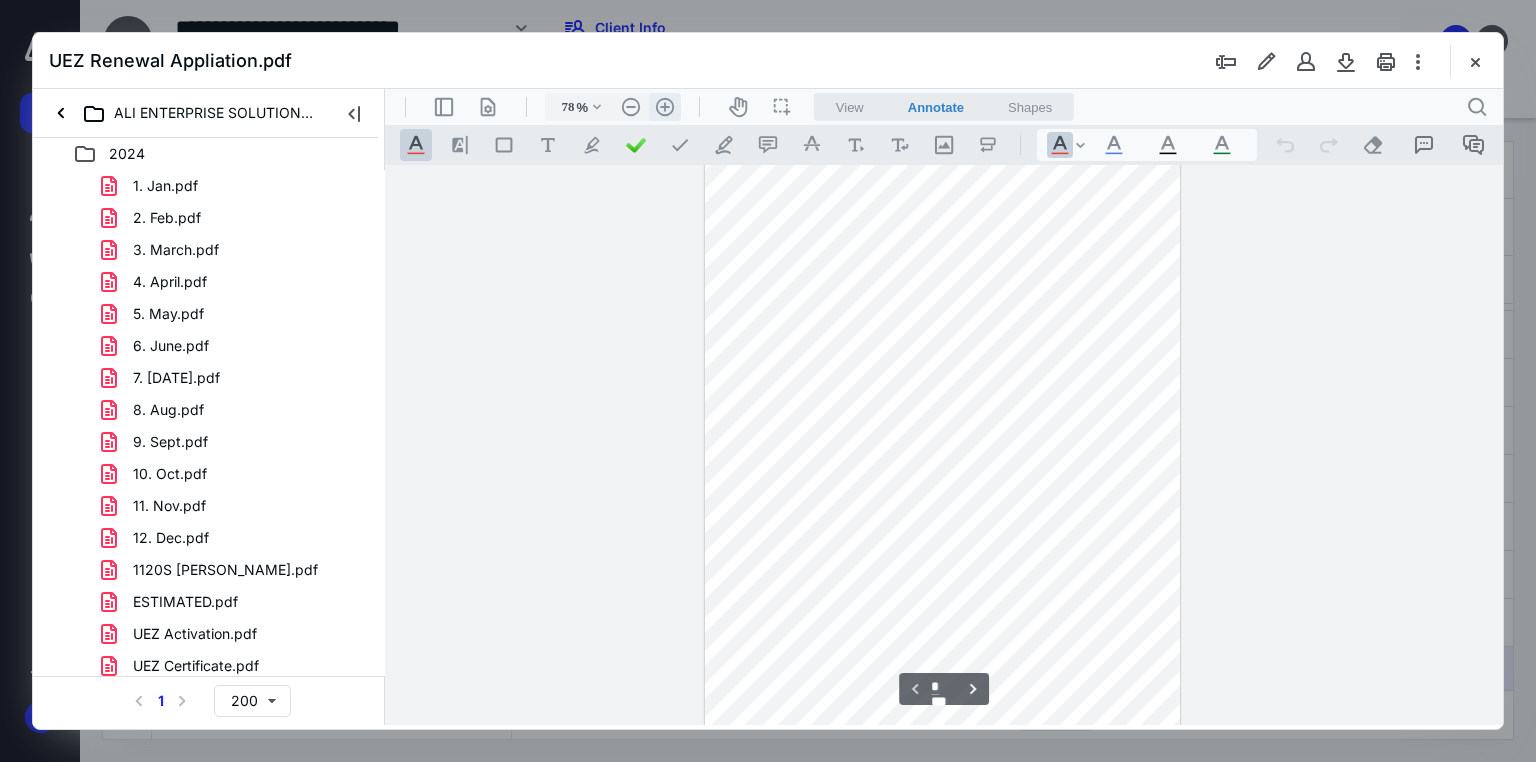 click on ".cls-1{fill:#abb0c4;} icon - header - zoom - in - line" at bounding box center (665, 107) 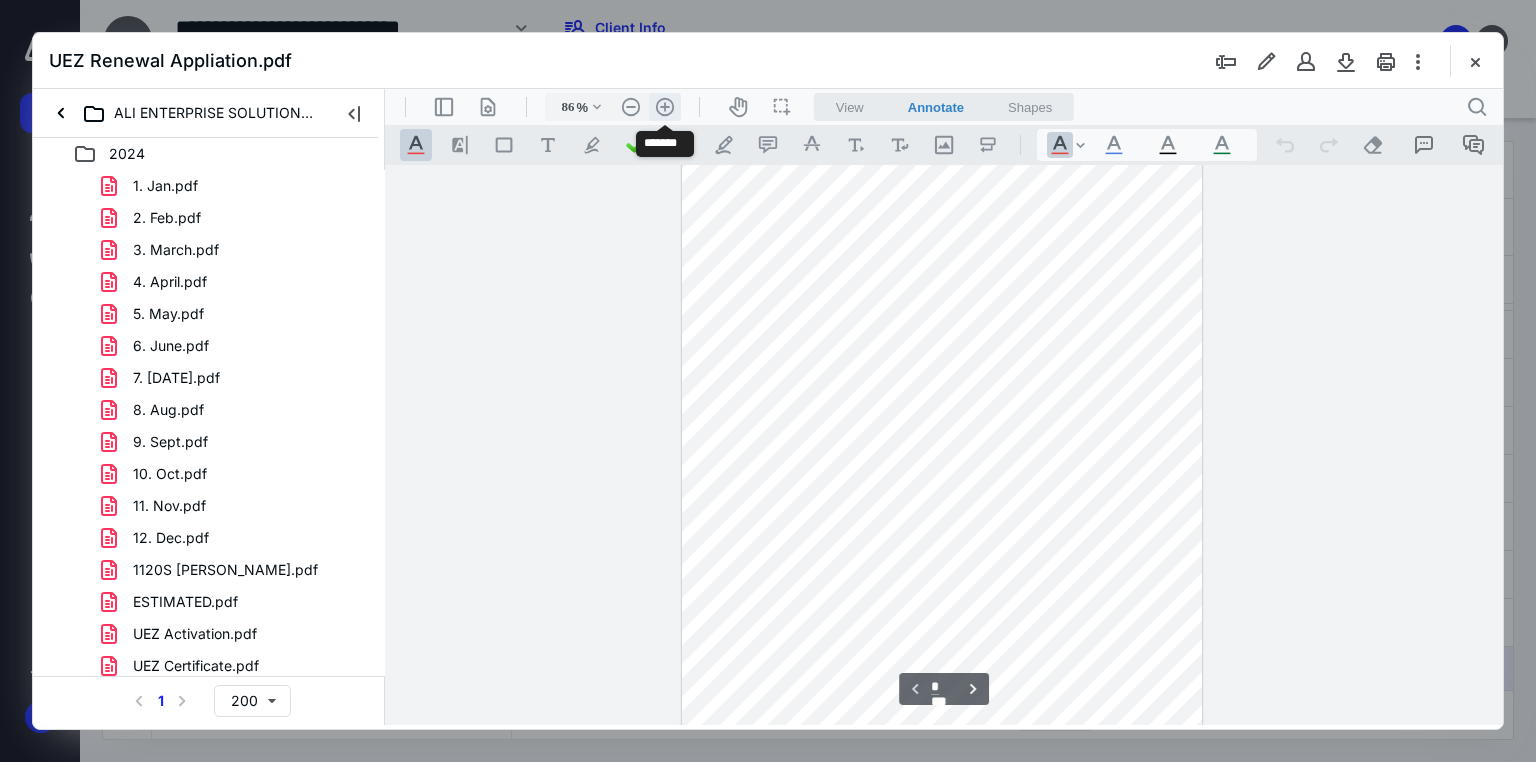 click on ".cls-1{fill:#abb0c4;} icon - header - zoom - in - line" at bounding box center [665, 107] 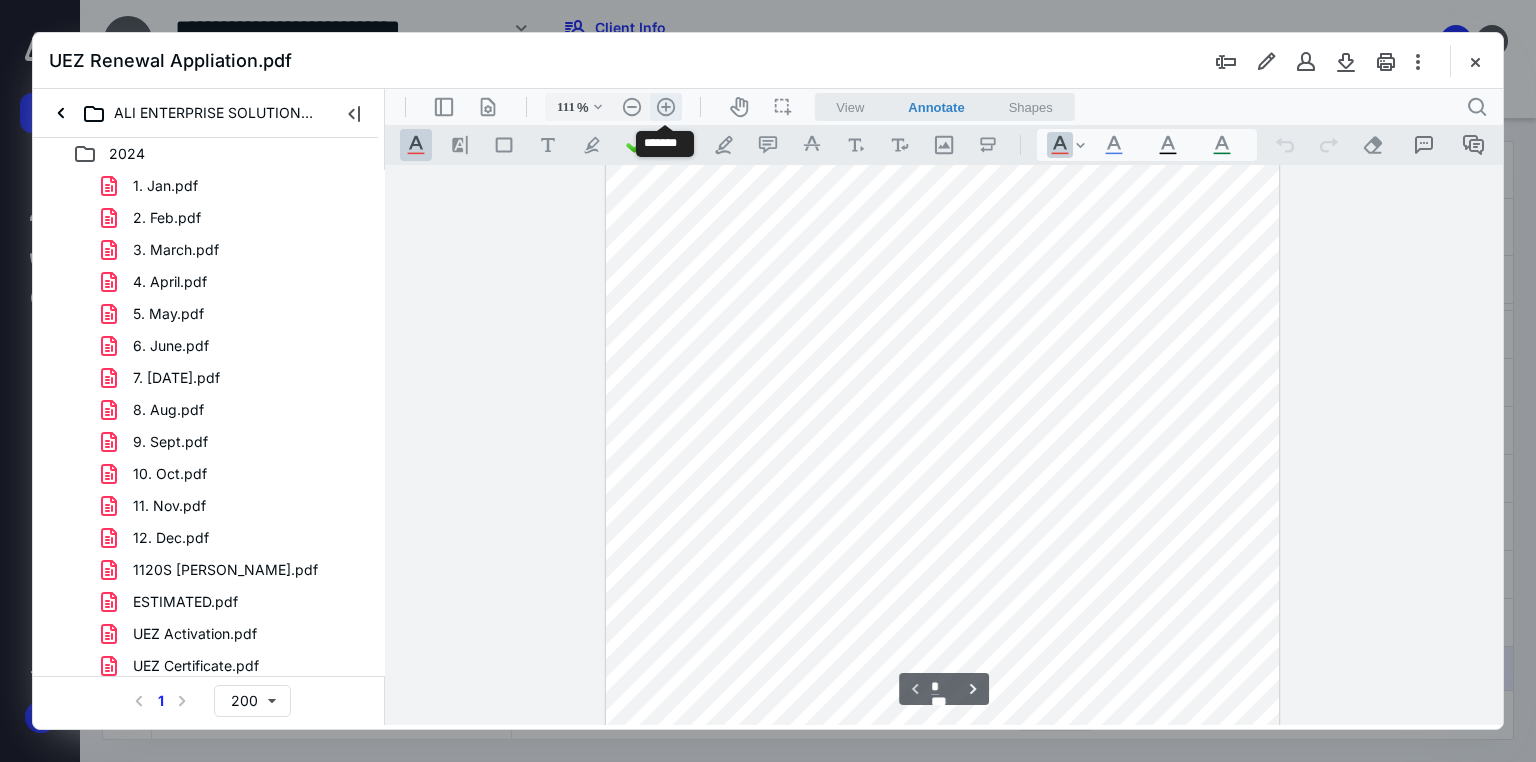 click on ".cls-1{fill:#abb0c4;} icon - header - zoom - in - line" at bounding box center [666, 107] 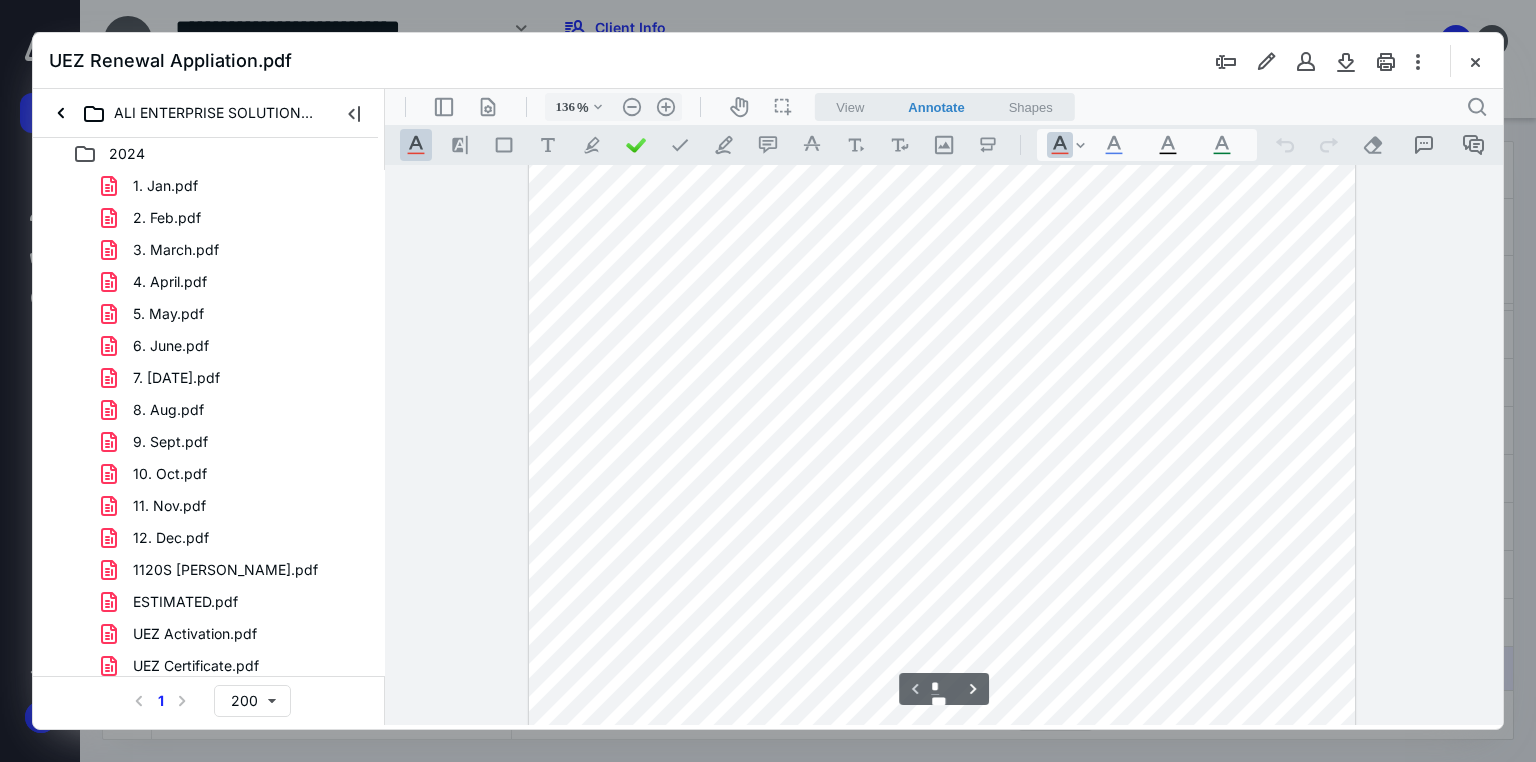 scroll, scrollTop: 64, scrollLeft: 0, axis: vertical 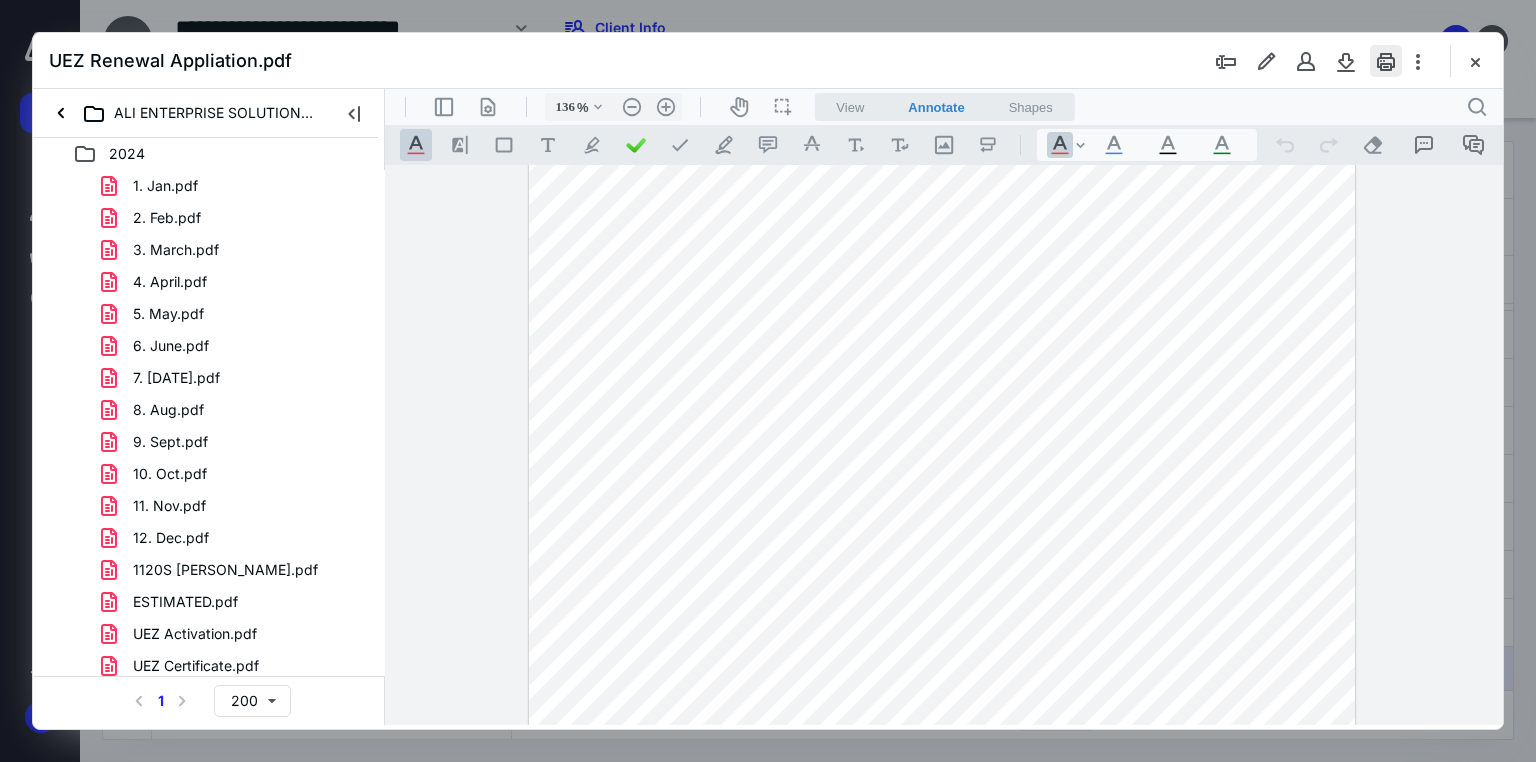 drag, startPoint x: 1387, startPoint y: 52, endPoint x: 1379, endPoint y: 76, distance: 25.298222 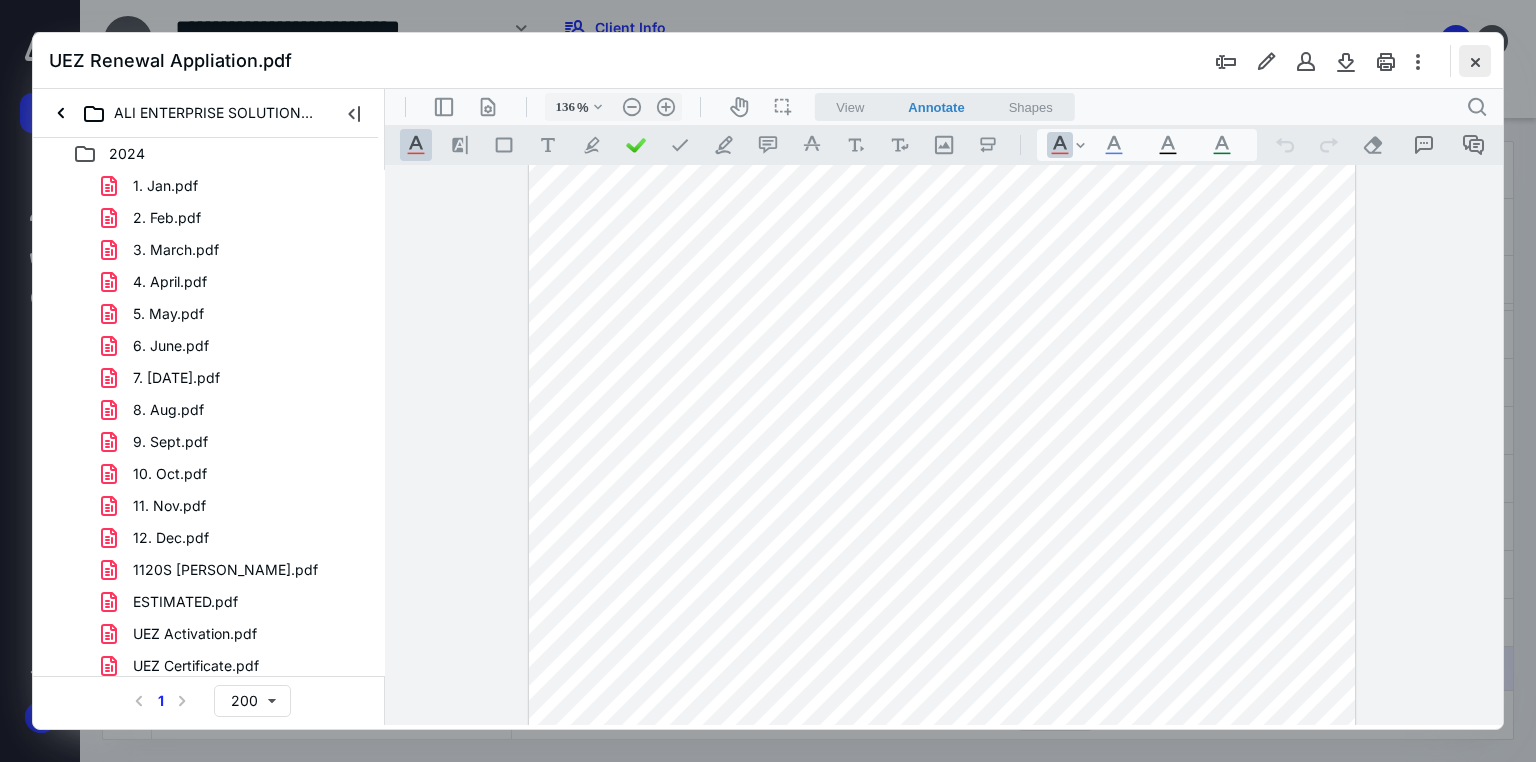 click at bounding box center [1475, 61] 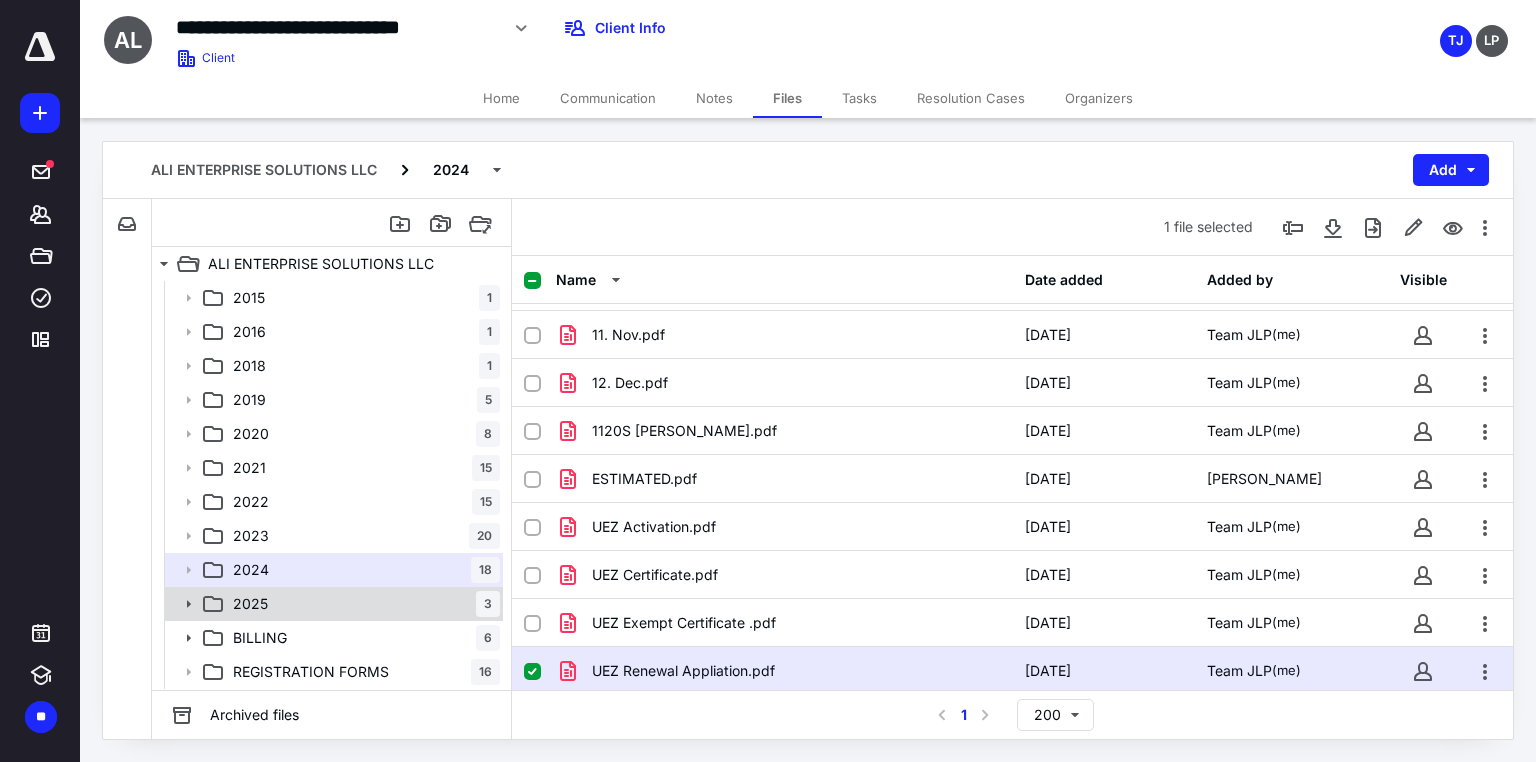 click on "2025" at bounding box center [250, 604] 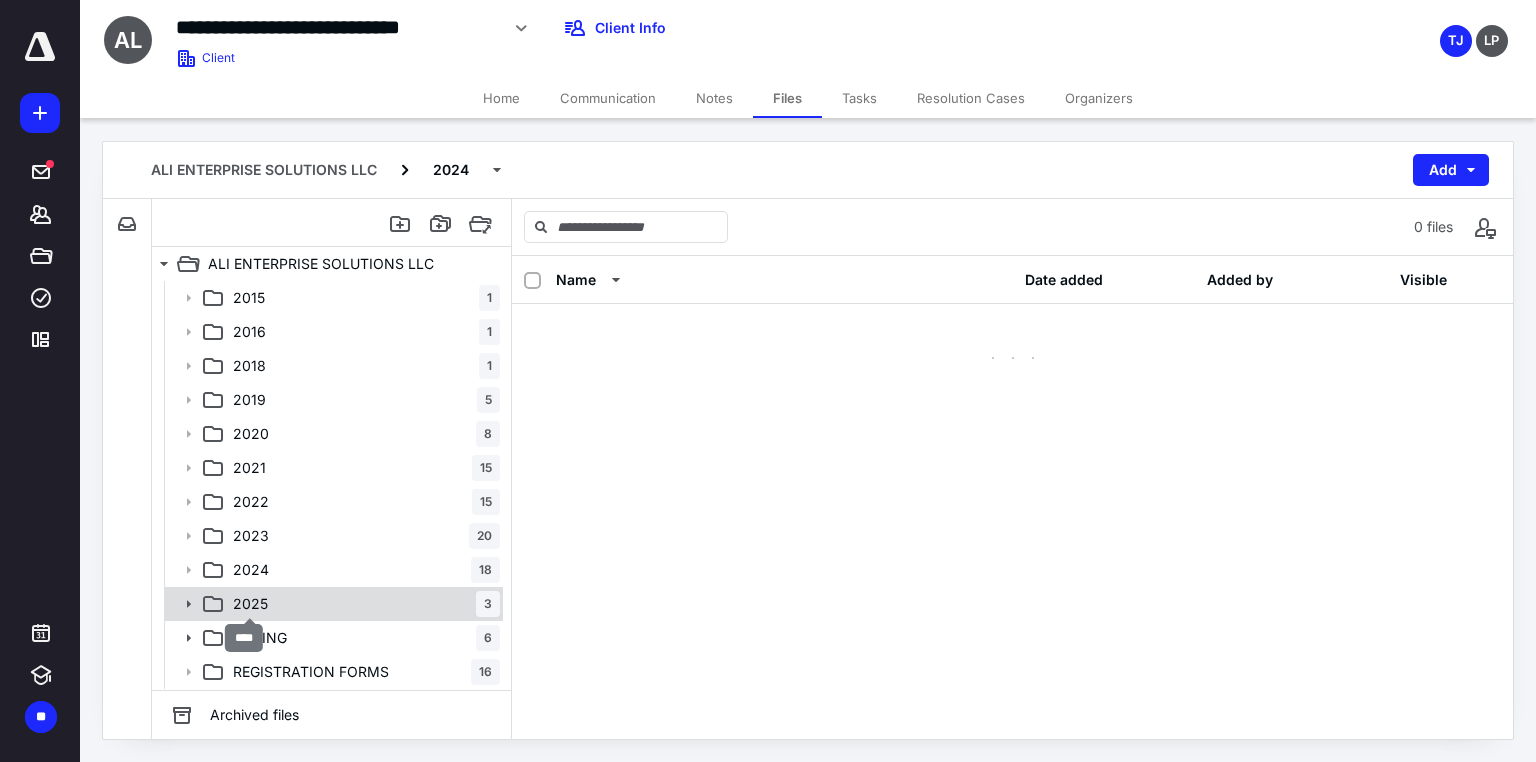 scroll, scrollTop: 0, scrollLeft: 0, axis: both 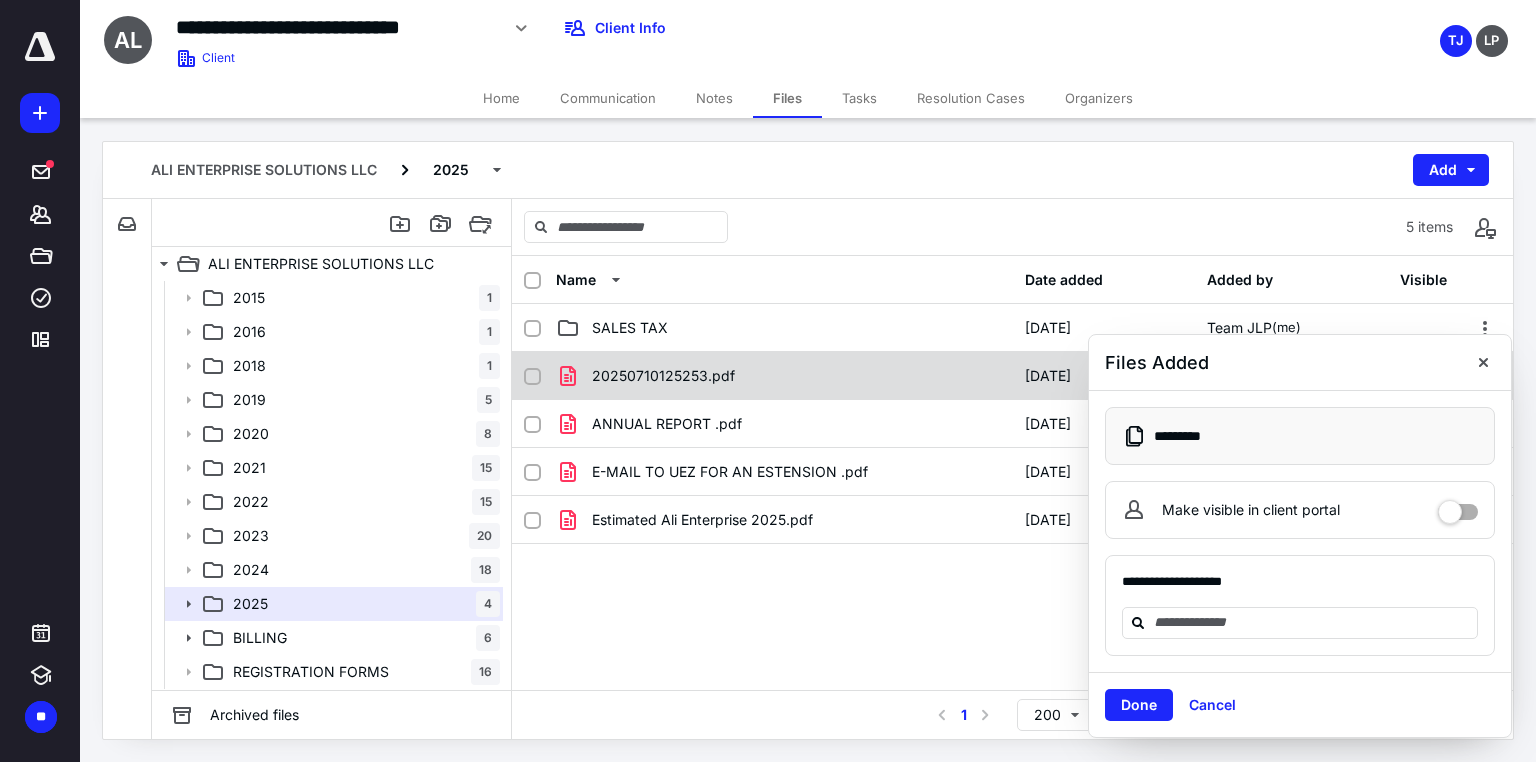 checkbox on "true" 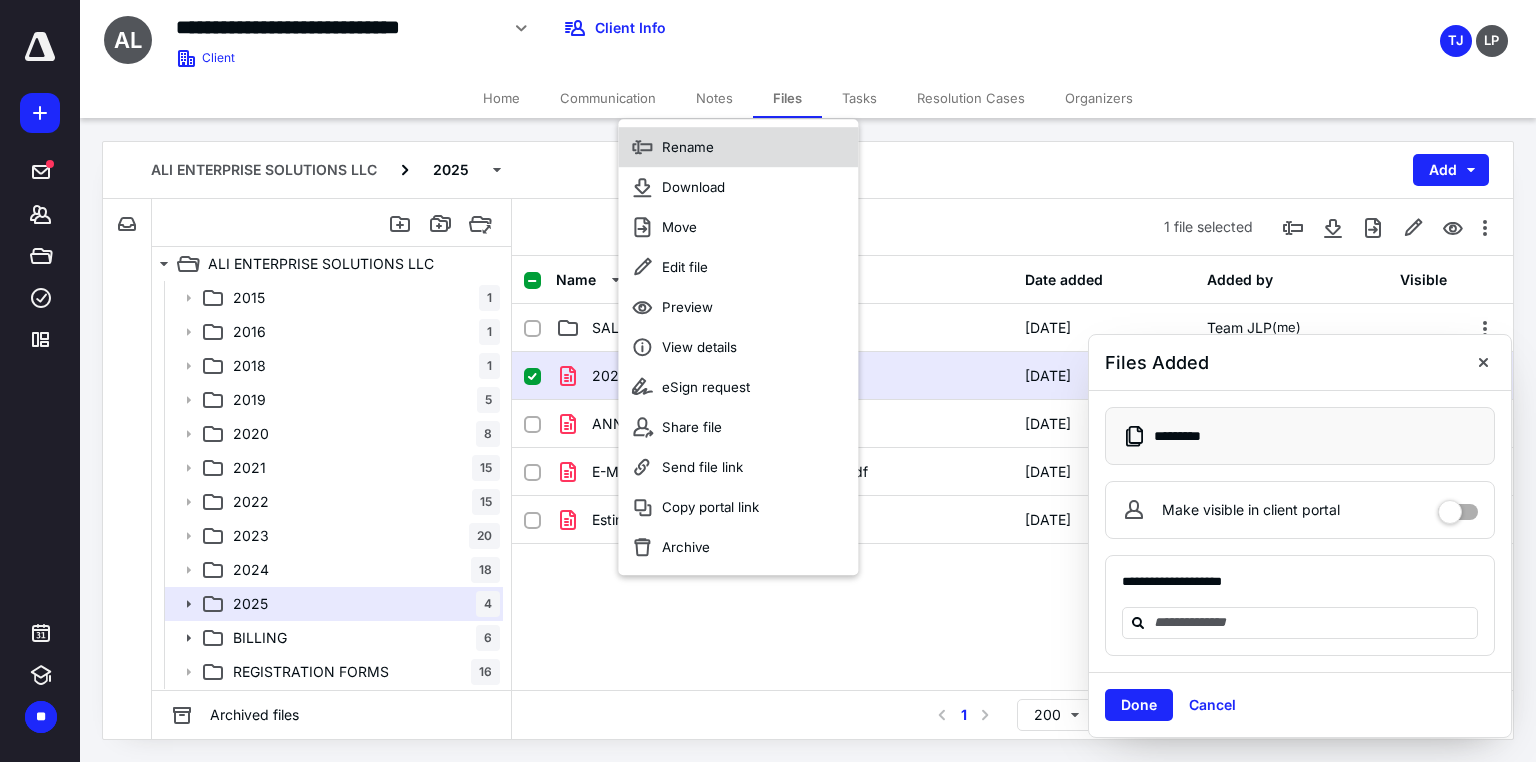 click on "Rename" at bounding box center [738, 147] 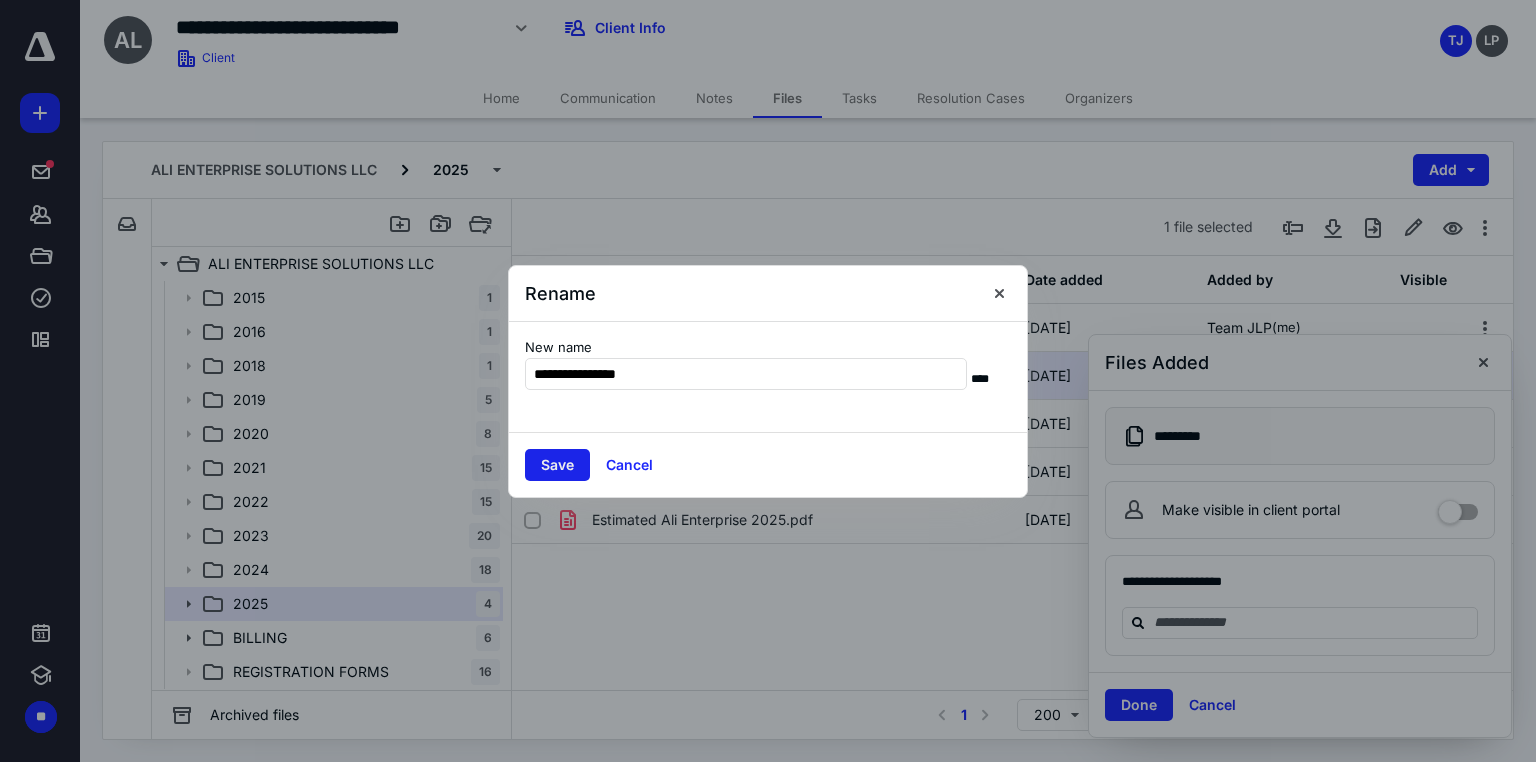 type on "**********" 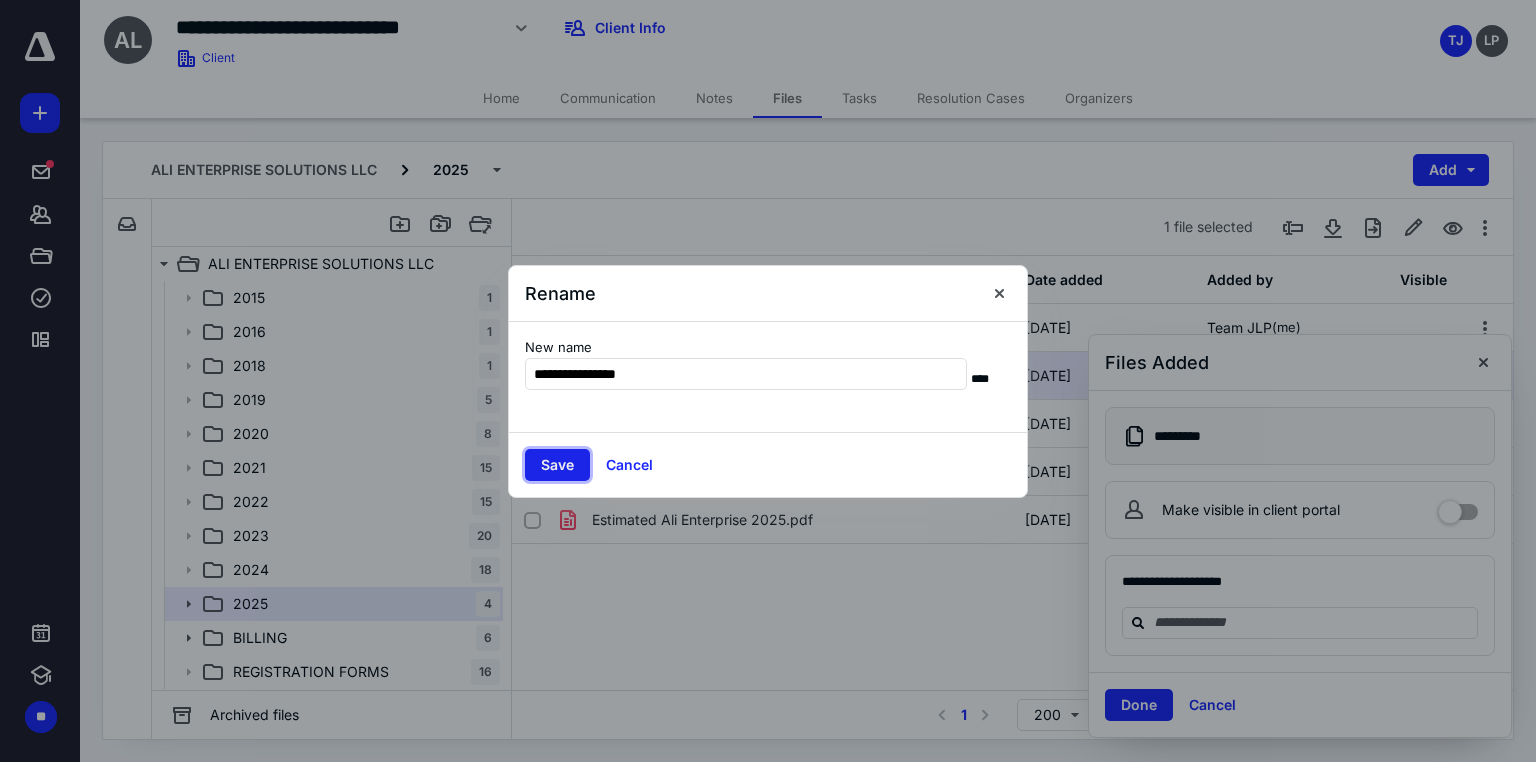 click on "Save" at bounding box center [557, 465] 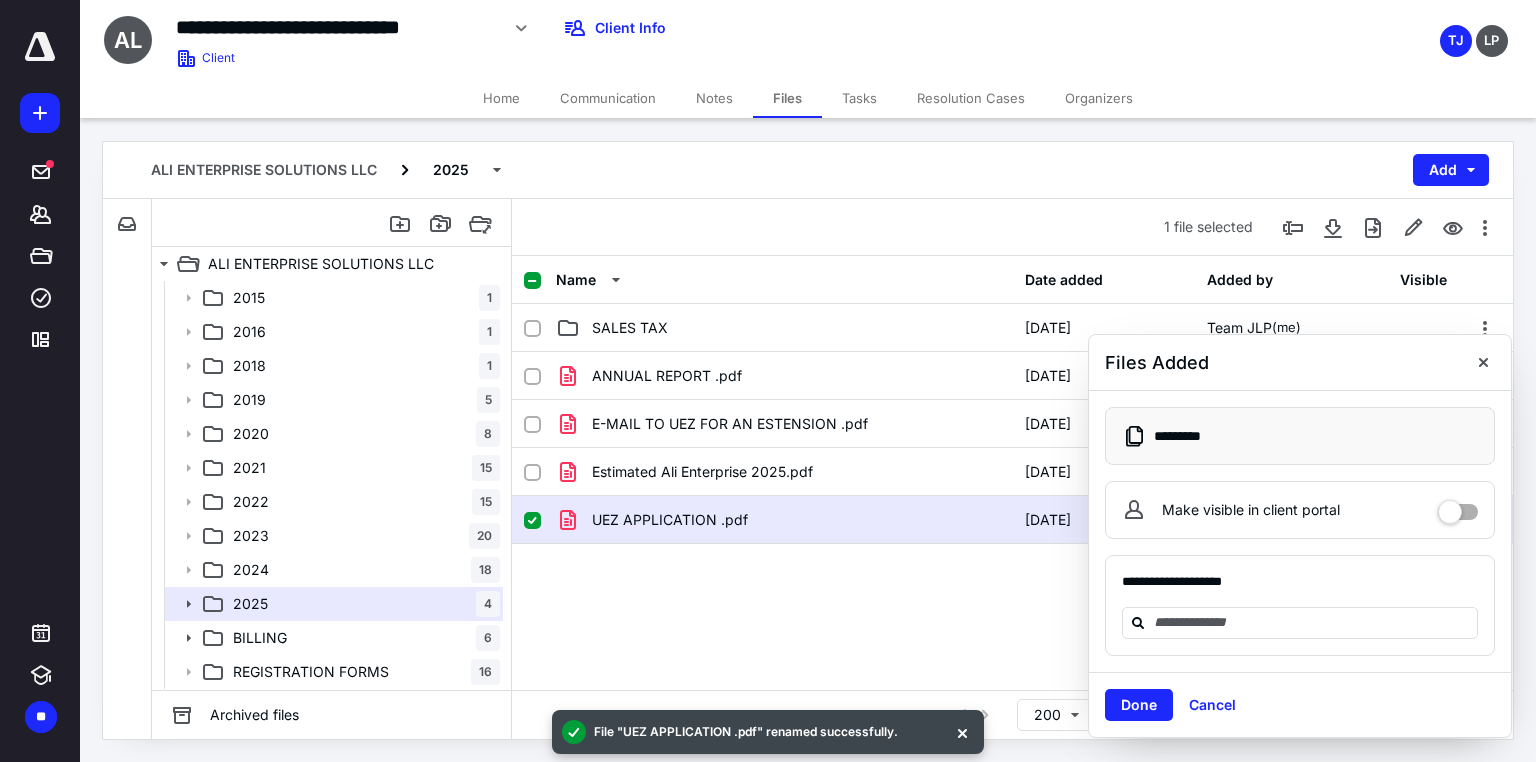 click on "UEZ APPLICATION .pdf" at bounding box center (670, 520) 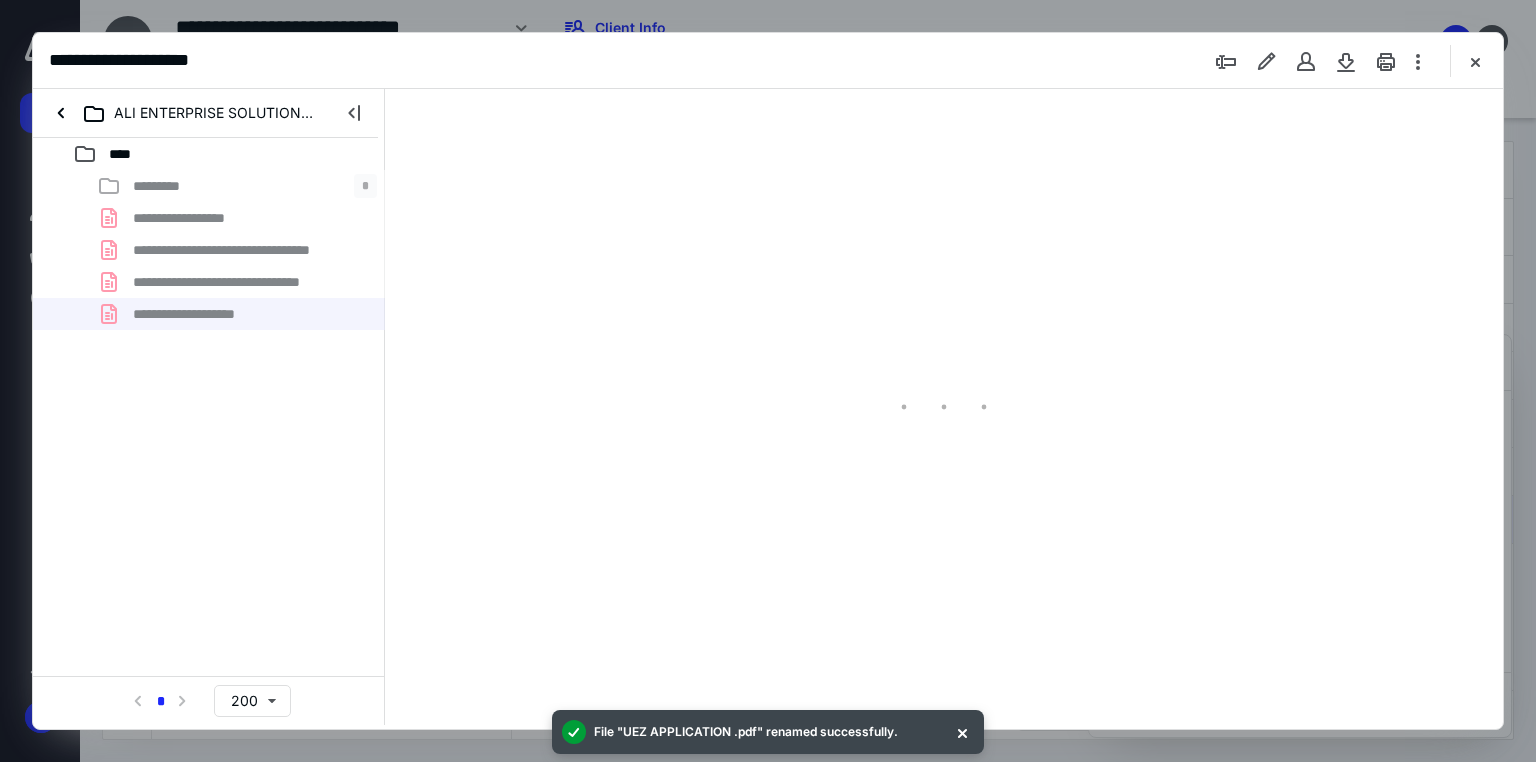 scroll, scrollTop: 0, scrollLeft: 0, axis: both 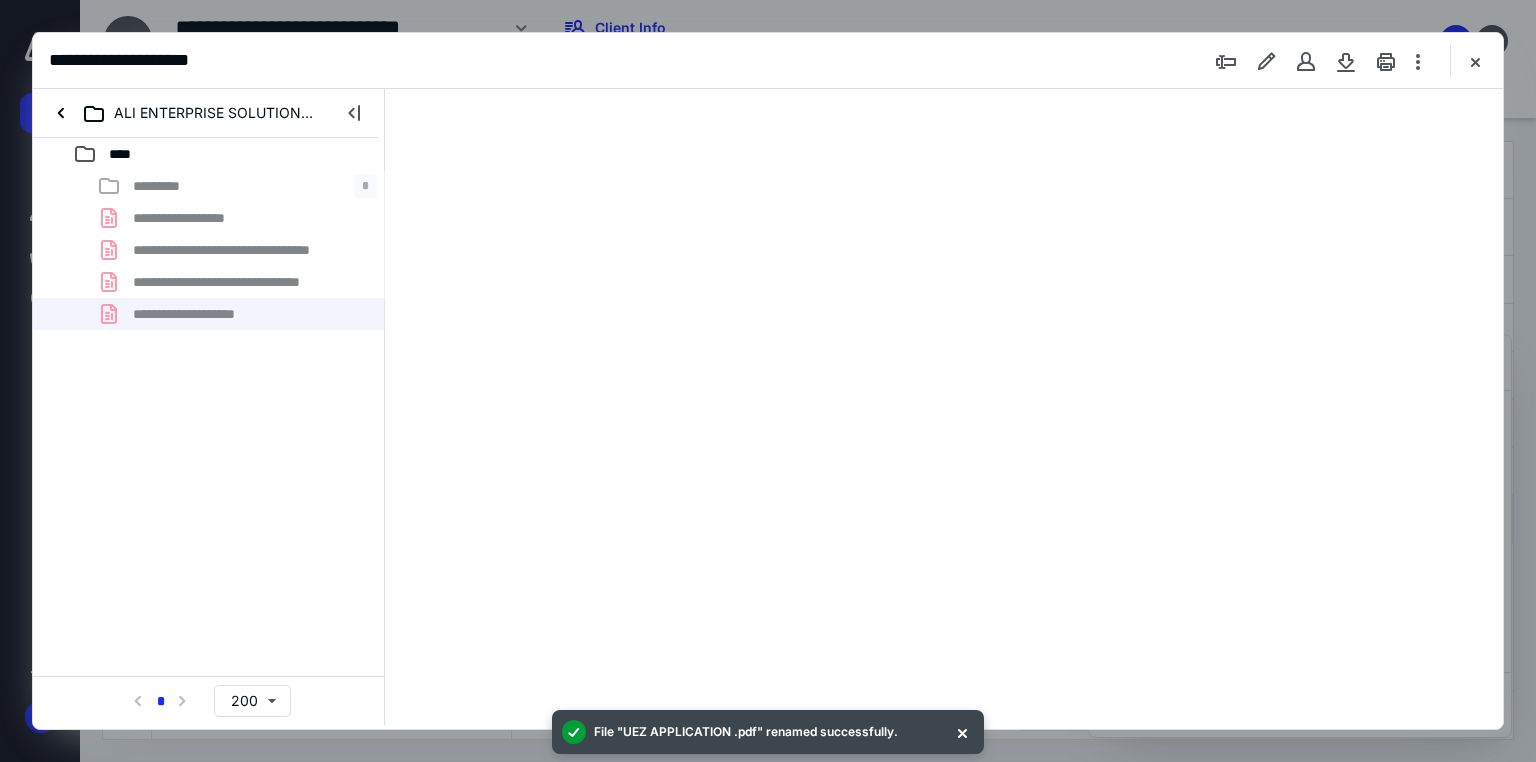 type on "71" 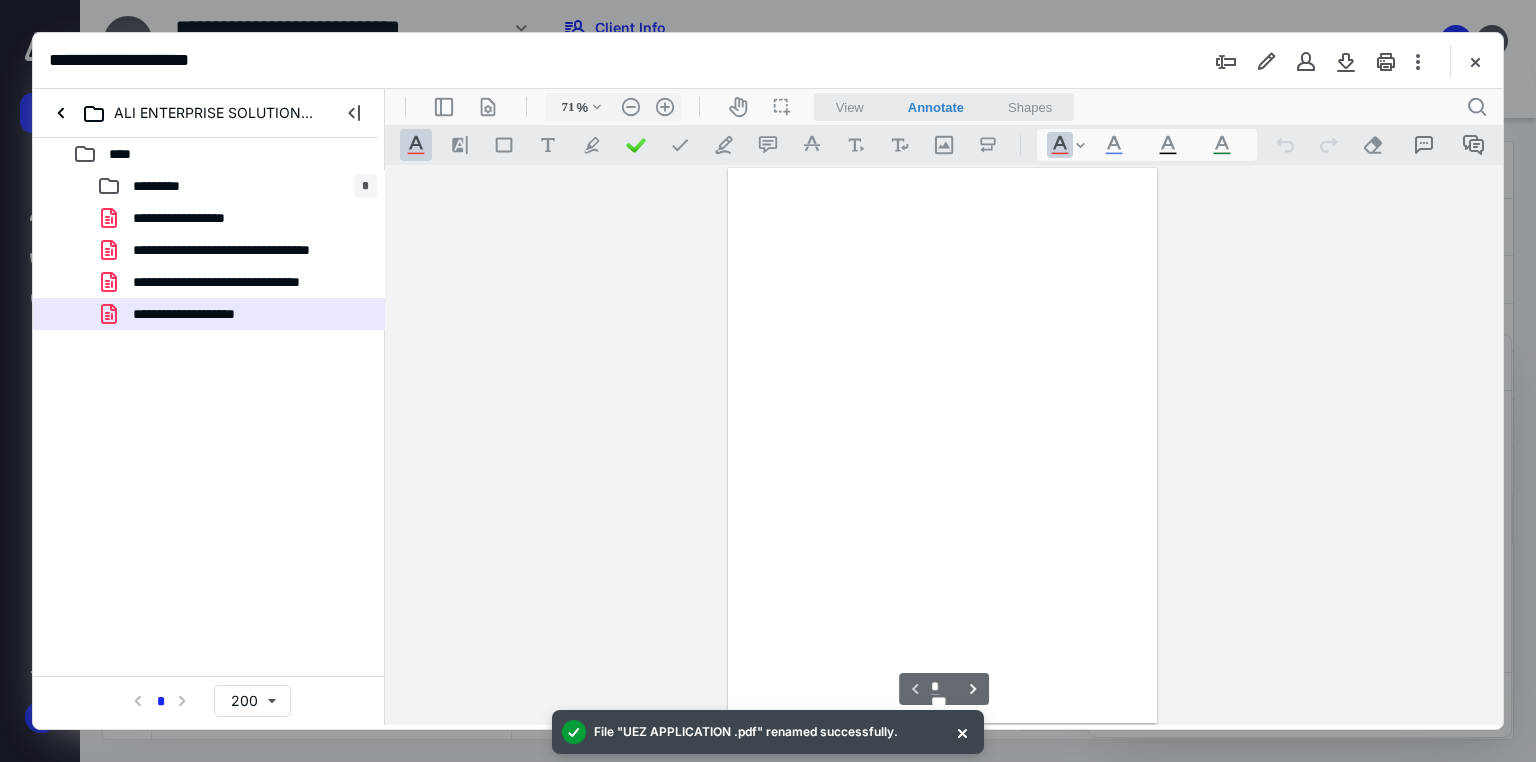 scroll, scrollTop: 79, scrollLeft: 0, axis: vertical 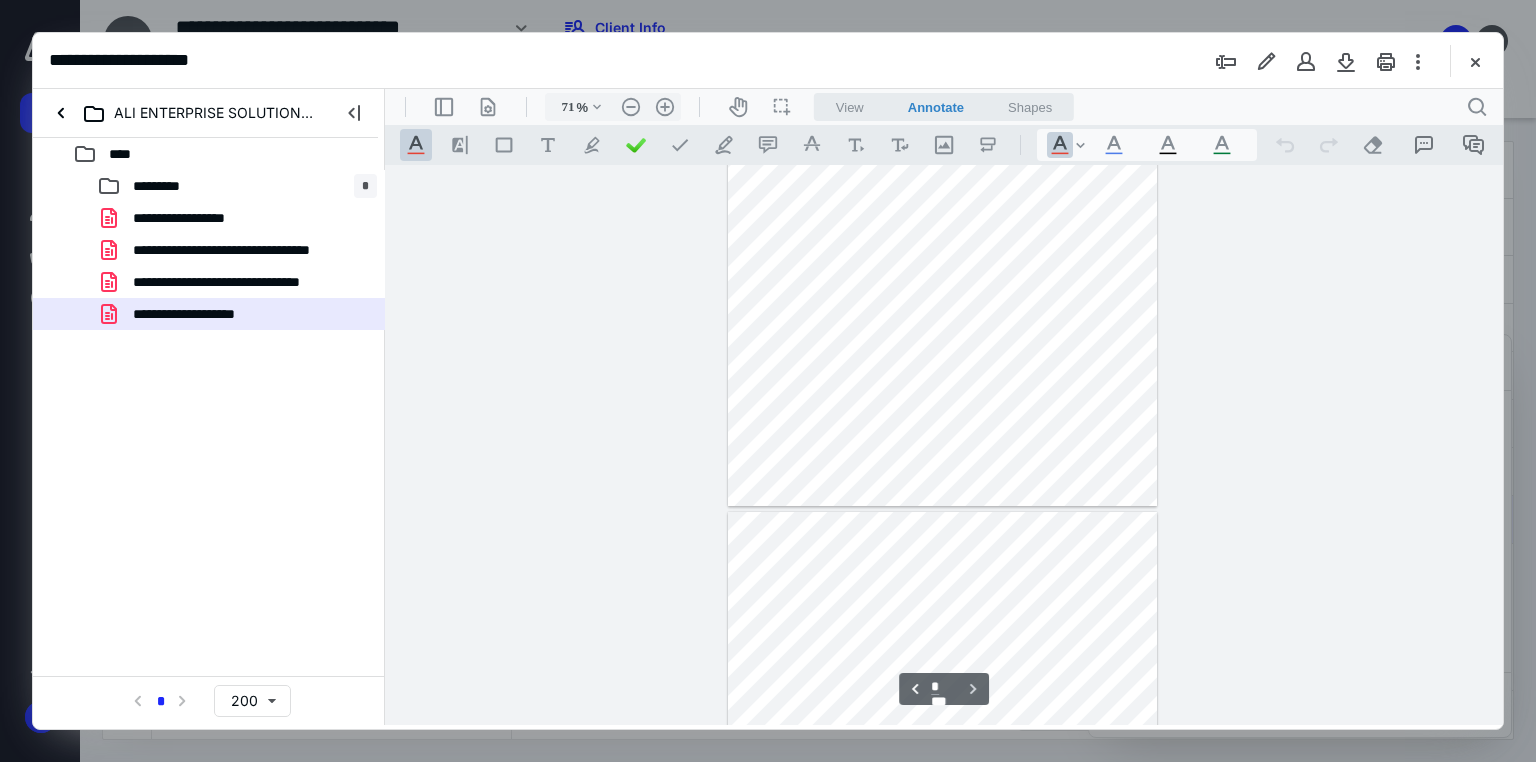 type on "*" 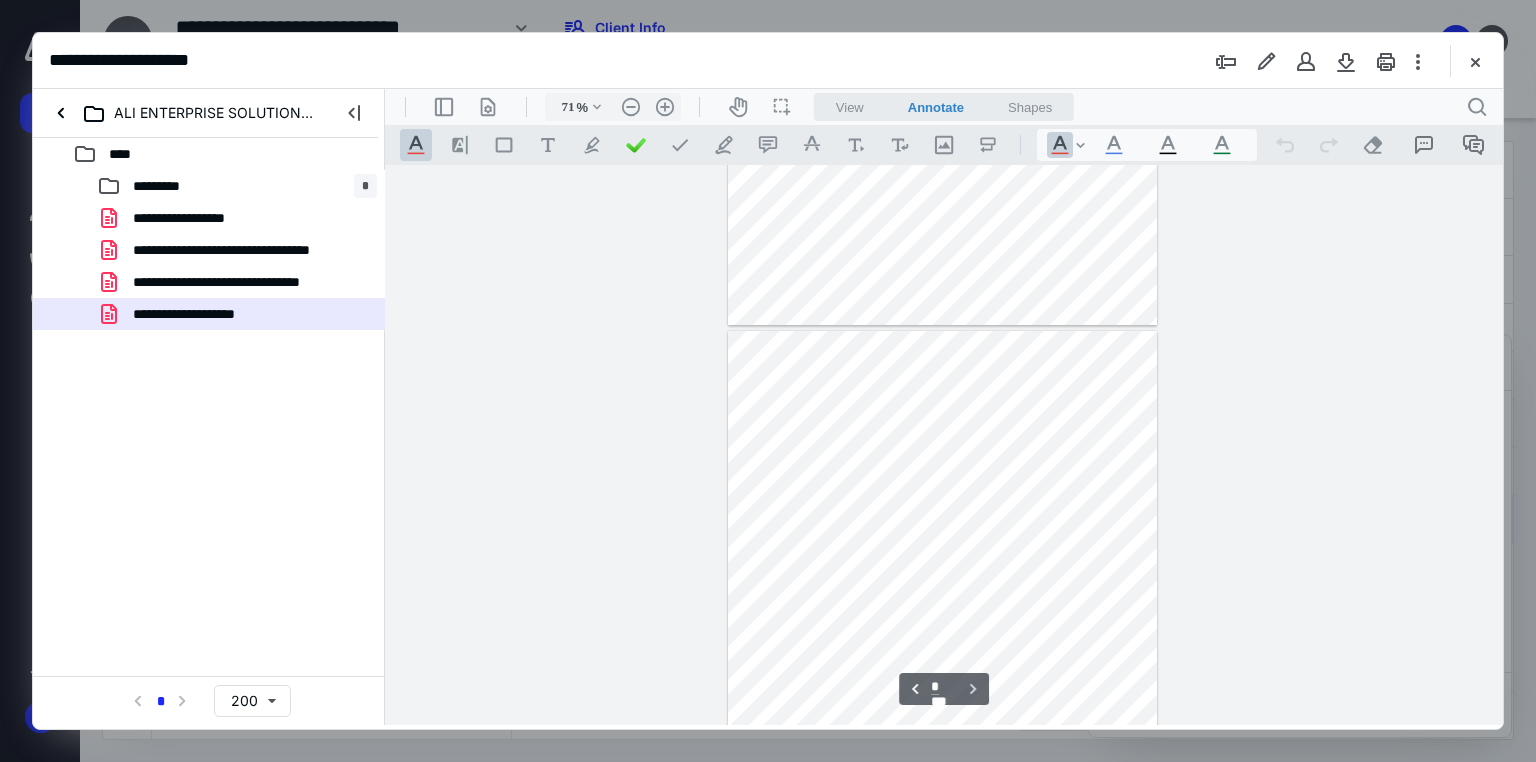 scroll, scrollTop: 1683, scrollLeft: 0, axis: vertical 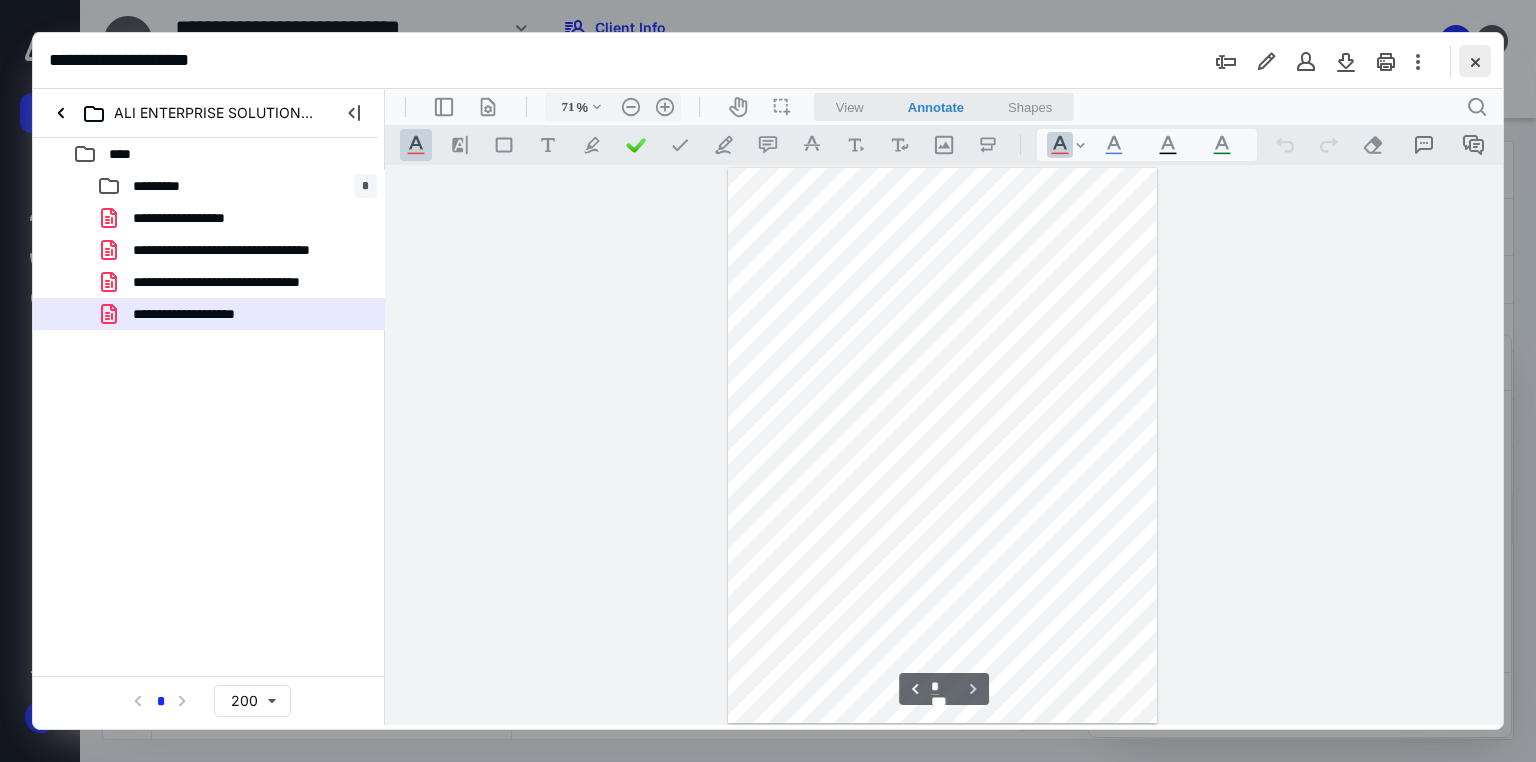 click at bounding box center [1475, 61] 